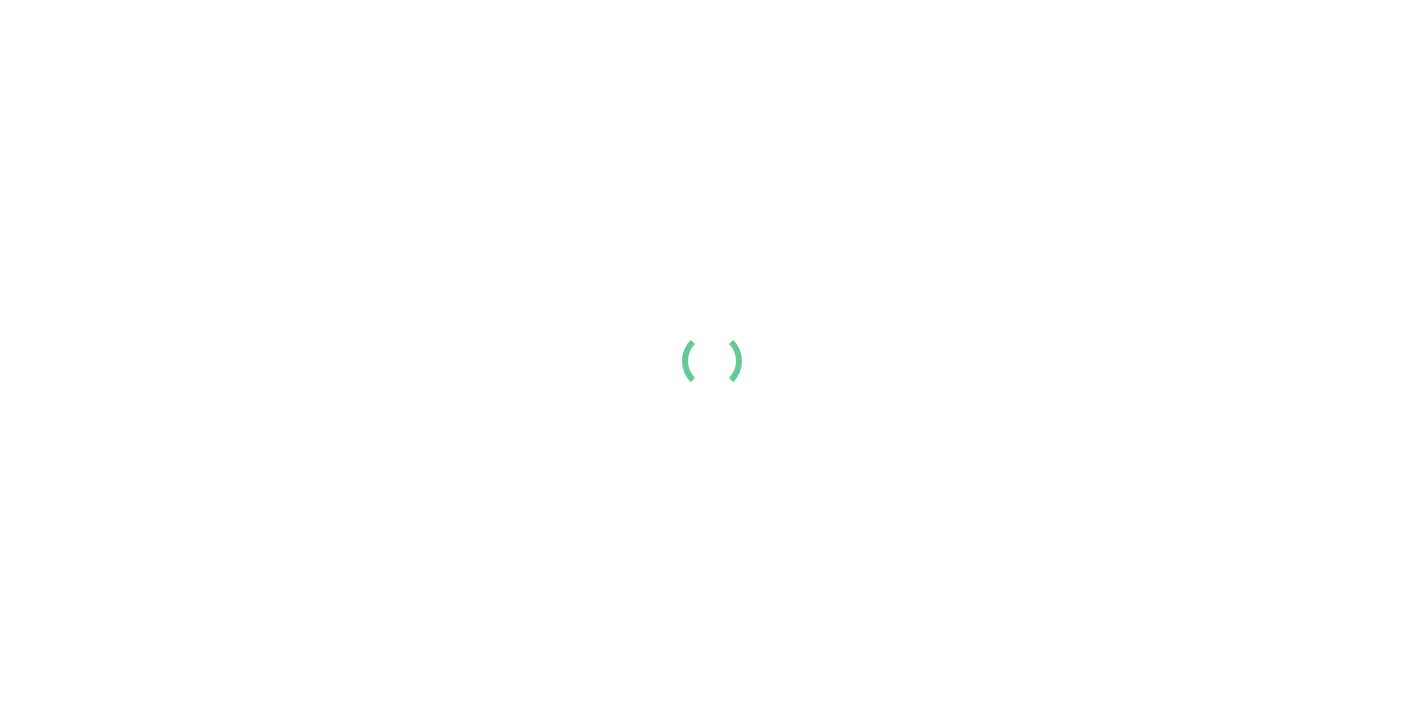 scroll, scrollTop: 0, scrollLeft: 0, axis: both 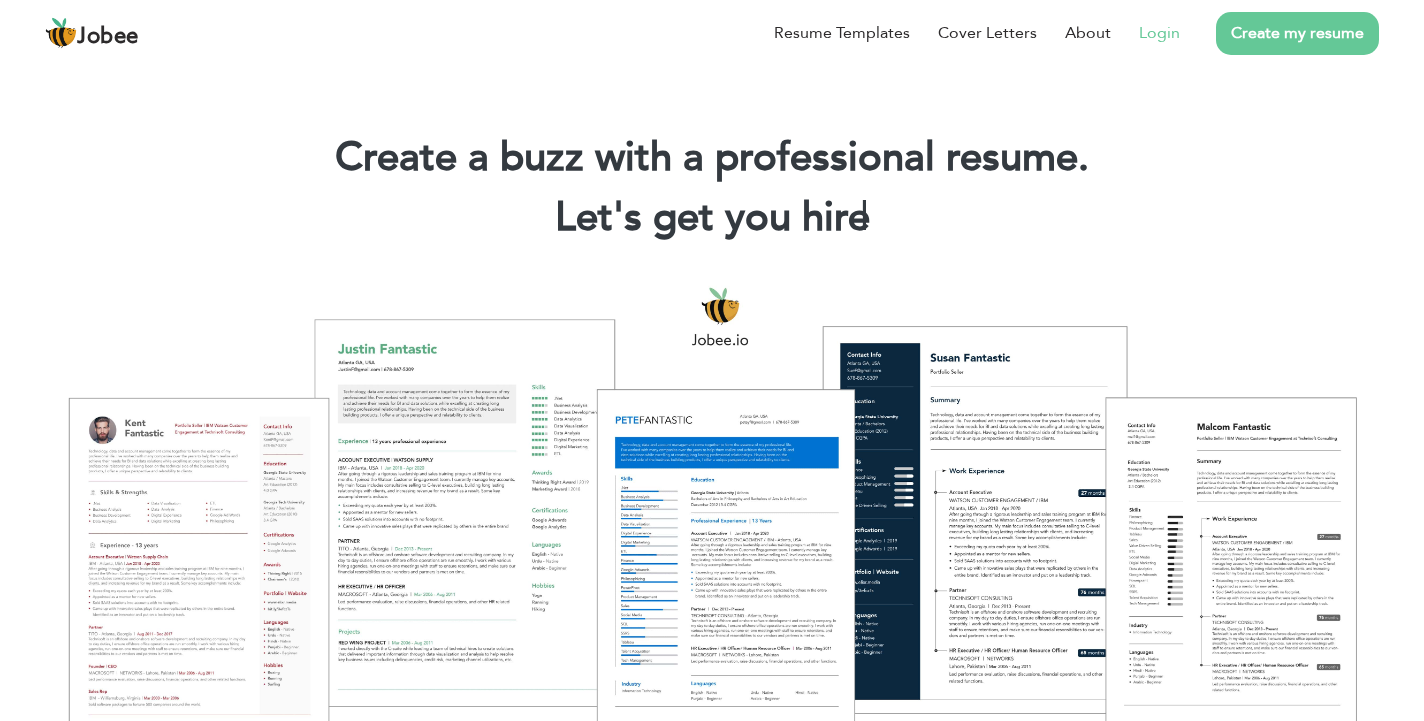 click on "Login" at bounding box center (1159, 33) 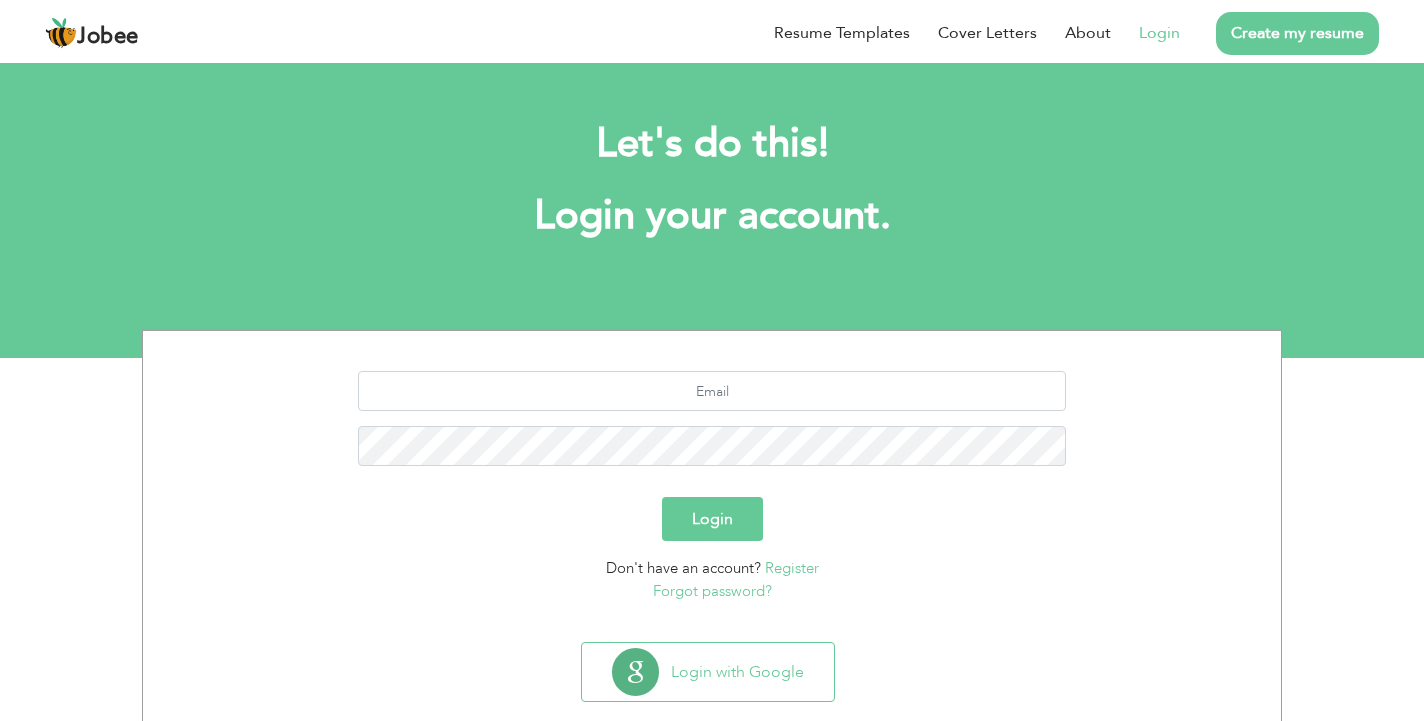 scroll, scrollTop: 0, scrollLeft: 0, axis: both 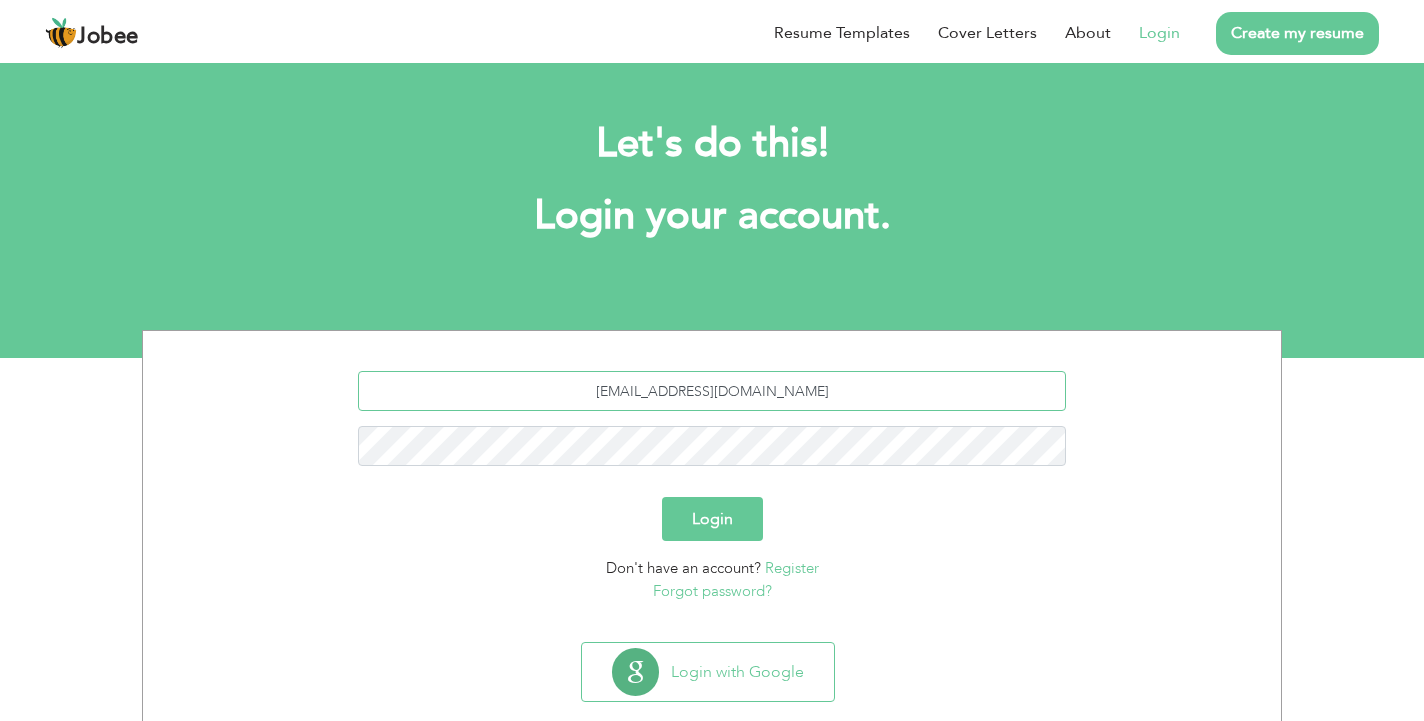 type on "[EMAIL_ADDRESS][DOMAIN_NAME]" 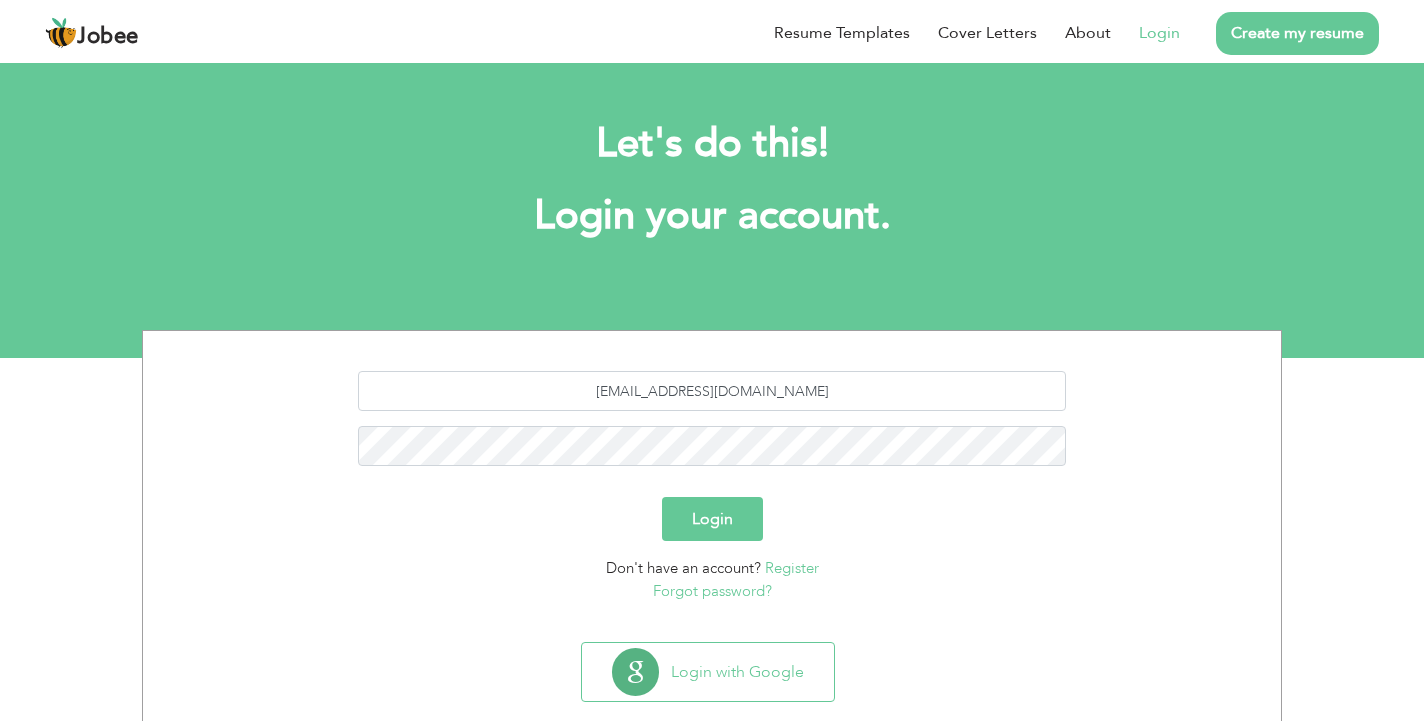 click on "Login" at bounding box center [712, 519] 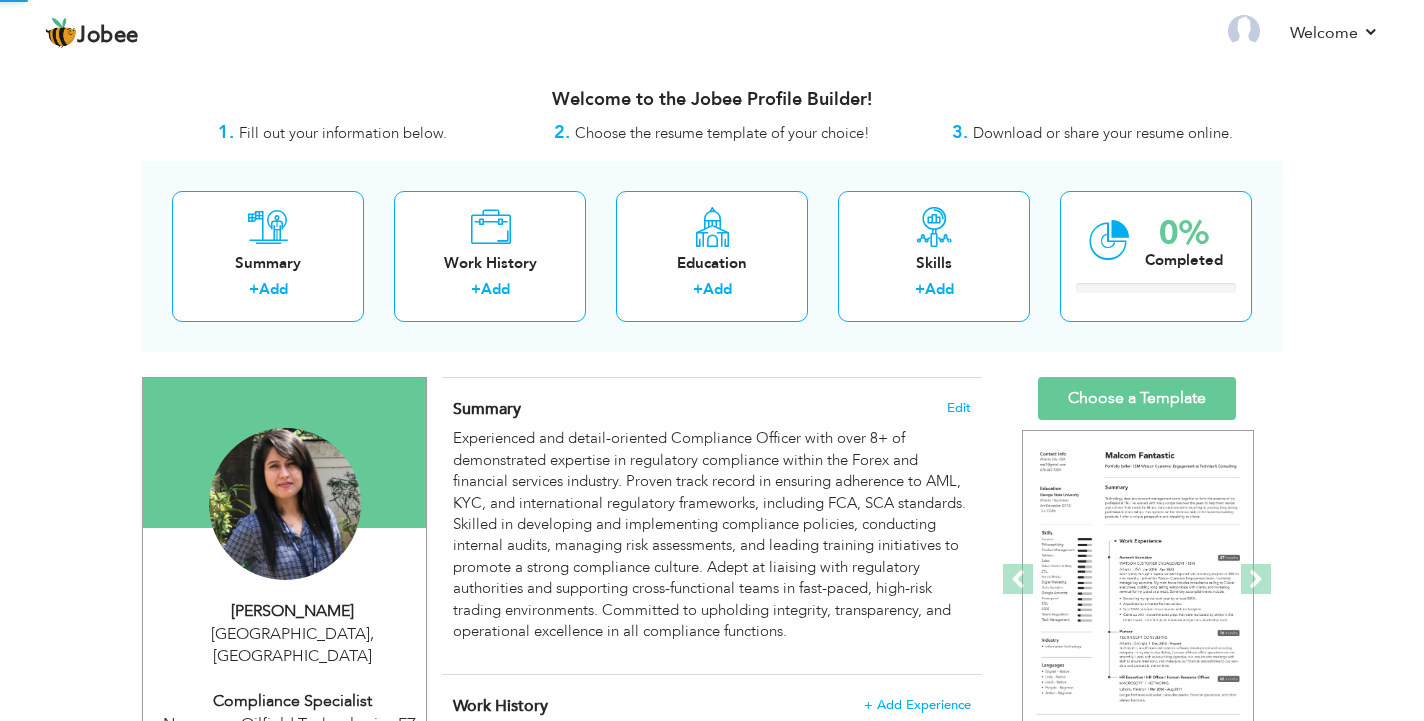 scroll, scrollTop: 0, scrollLeft: 0, axis: both 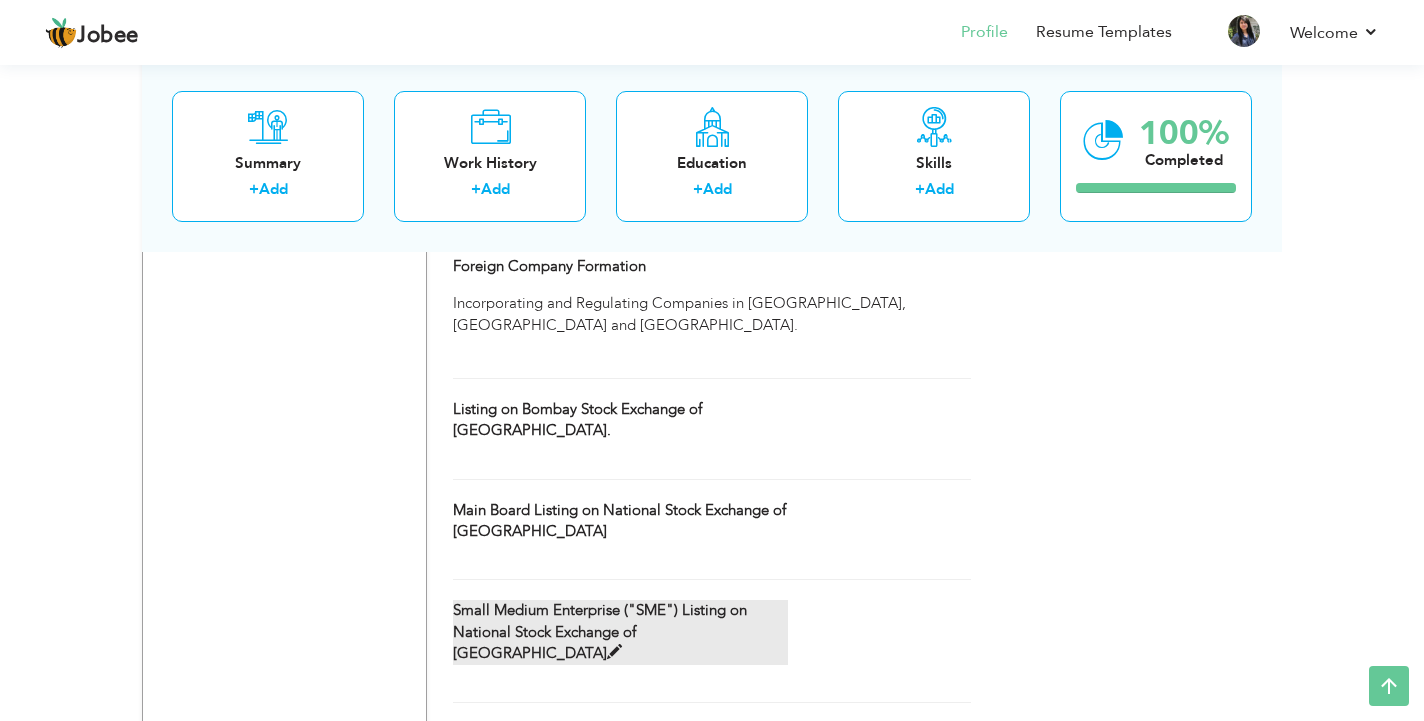 click on "Small Medium Enterprise ("SME") Listing on National Stock Exchange of [GEOGRAPHIC_DATA]" at bounding box center (621, 632) 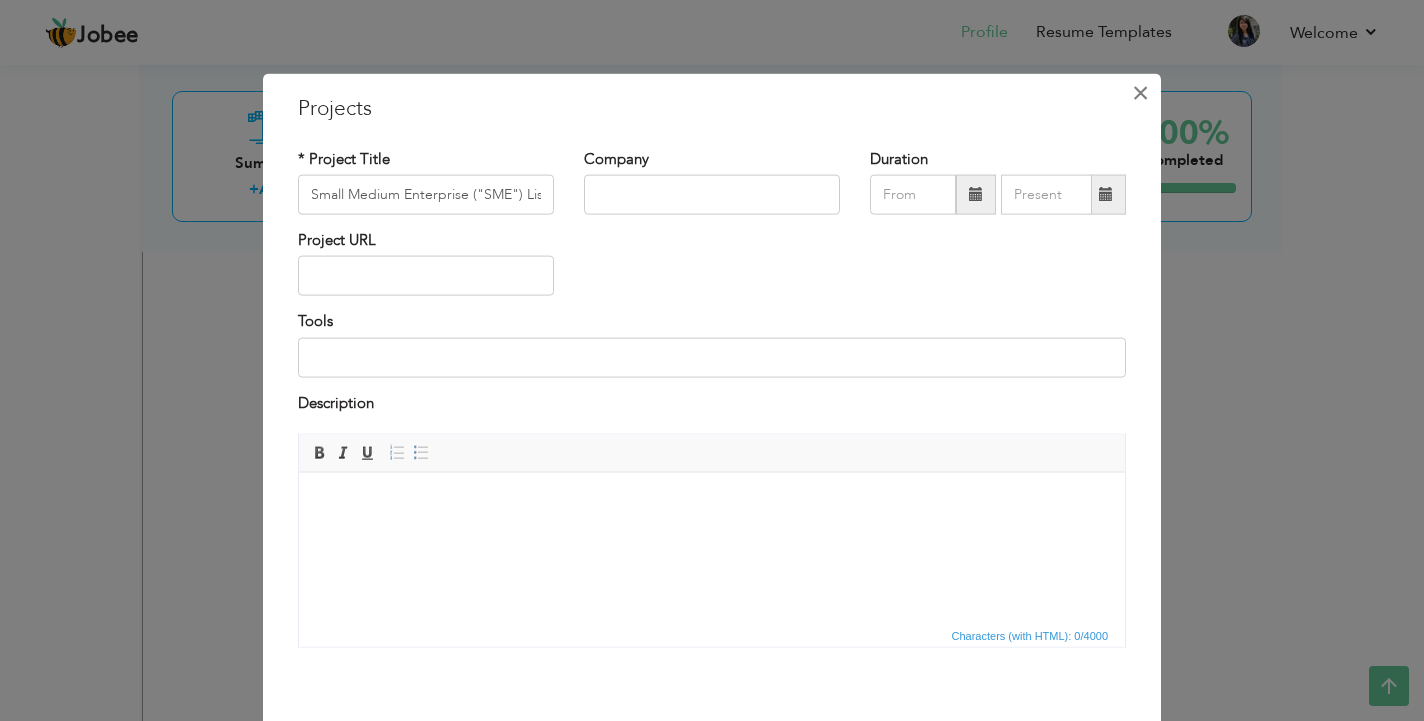 click on "×" at bounding box center (1140, 92) 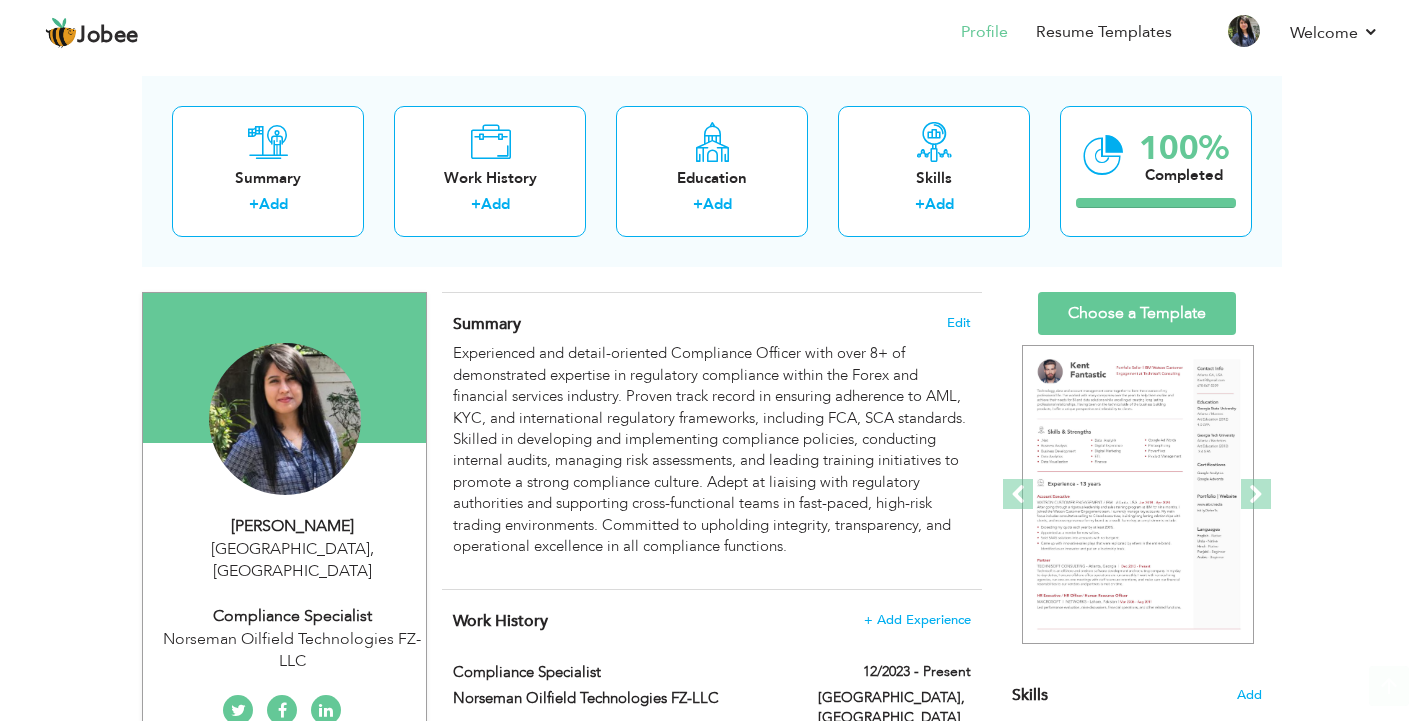 scroll, scrollTop: 107, scrollLeft: 0, axis: vertical 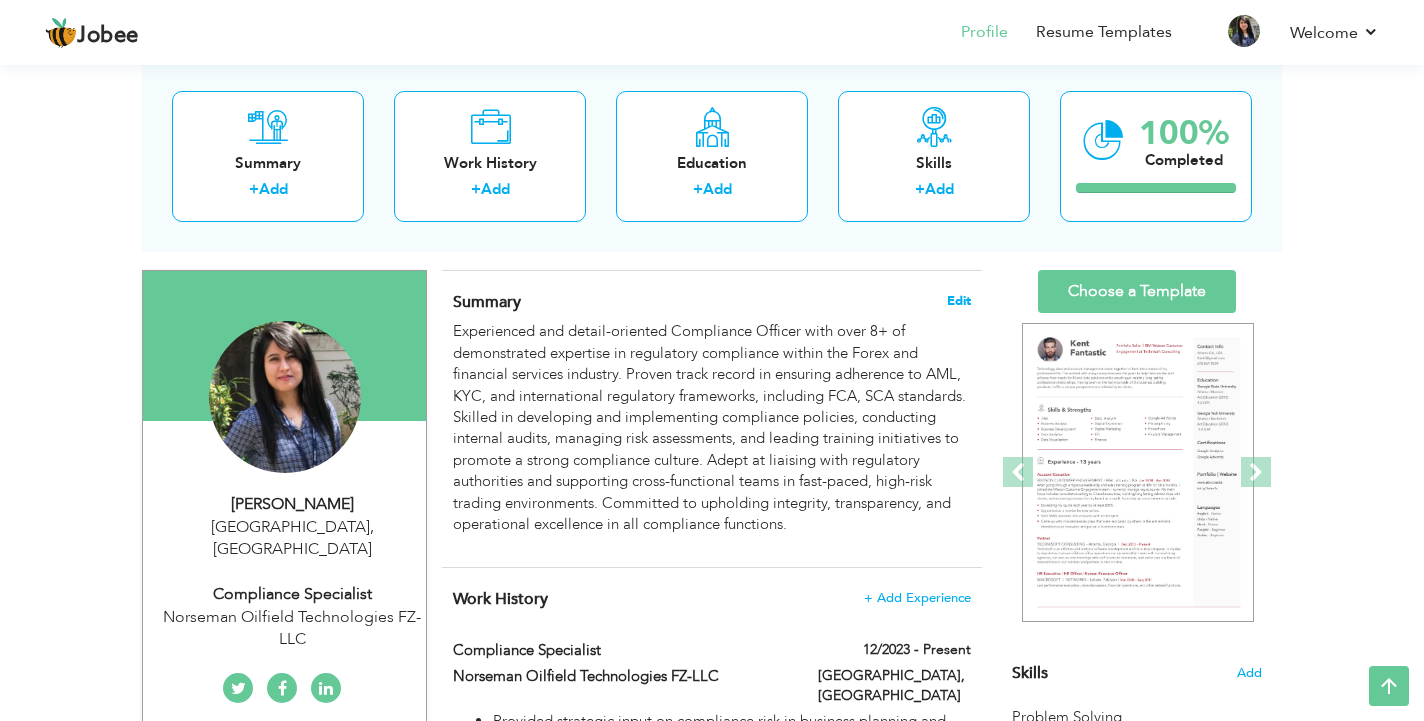 click on "Edit" at bounding box center [959, 301] 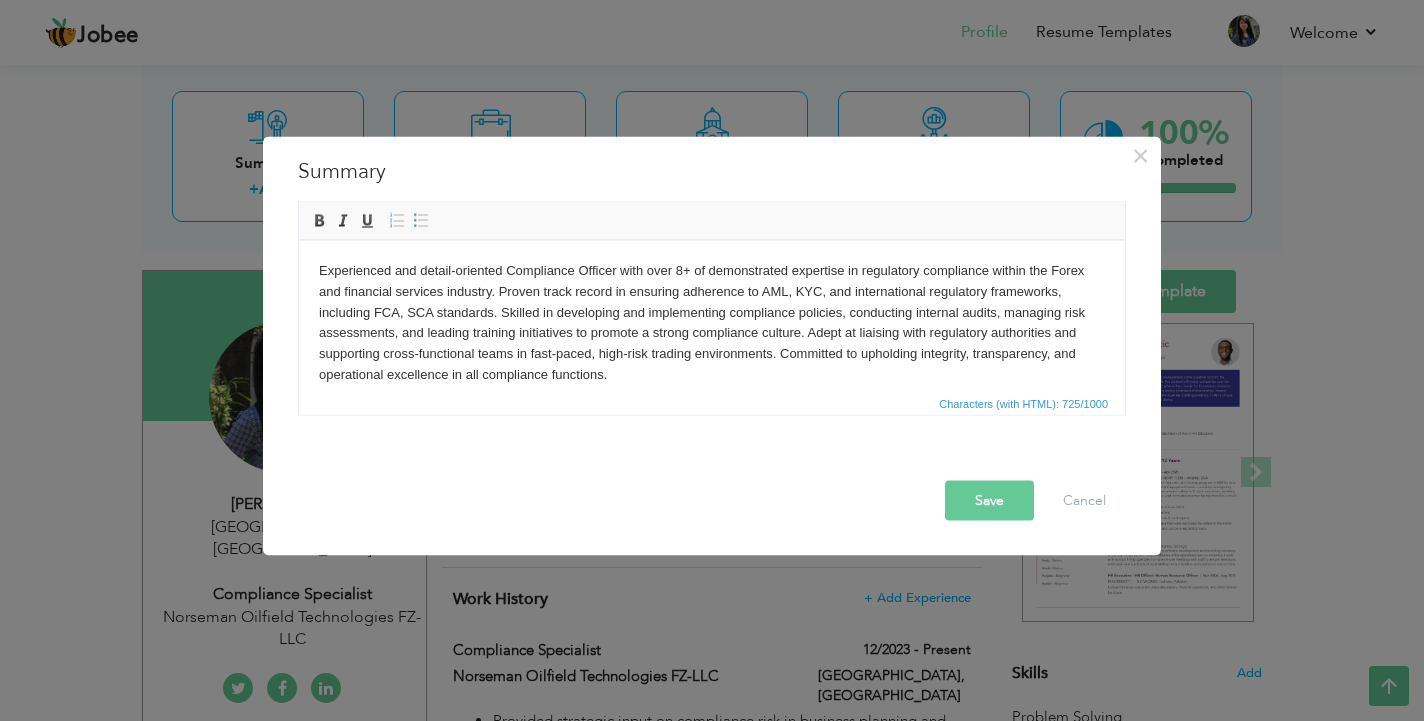 click on "Experienced and detail-oriented Compliance Officer with over 8+ of demonstrated expertise in regulatory compliance within the Forex and financial services industry. Proven track record in ensuring adherence to AML, KYC, and international regulatory frameworks, including FCA, SCA standards. Skilled in developing and implementing compliance policies, conducting internal audits, managing risk assessments, and leading training initiatives to promote a strong compliance culture. Adept at liaising with regulatory authorities and supporting cross-functional teams in fast-paced, high-risk trading environments. Committed to upholding integrity, transparency, and operational excellence in all compliance functions." at bounding box center (712, 322) 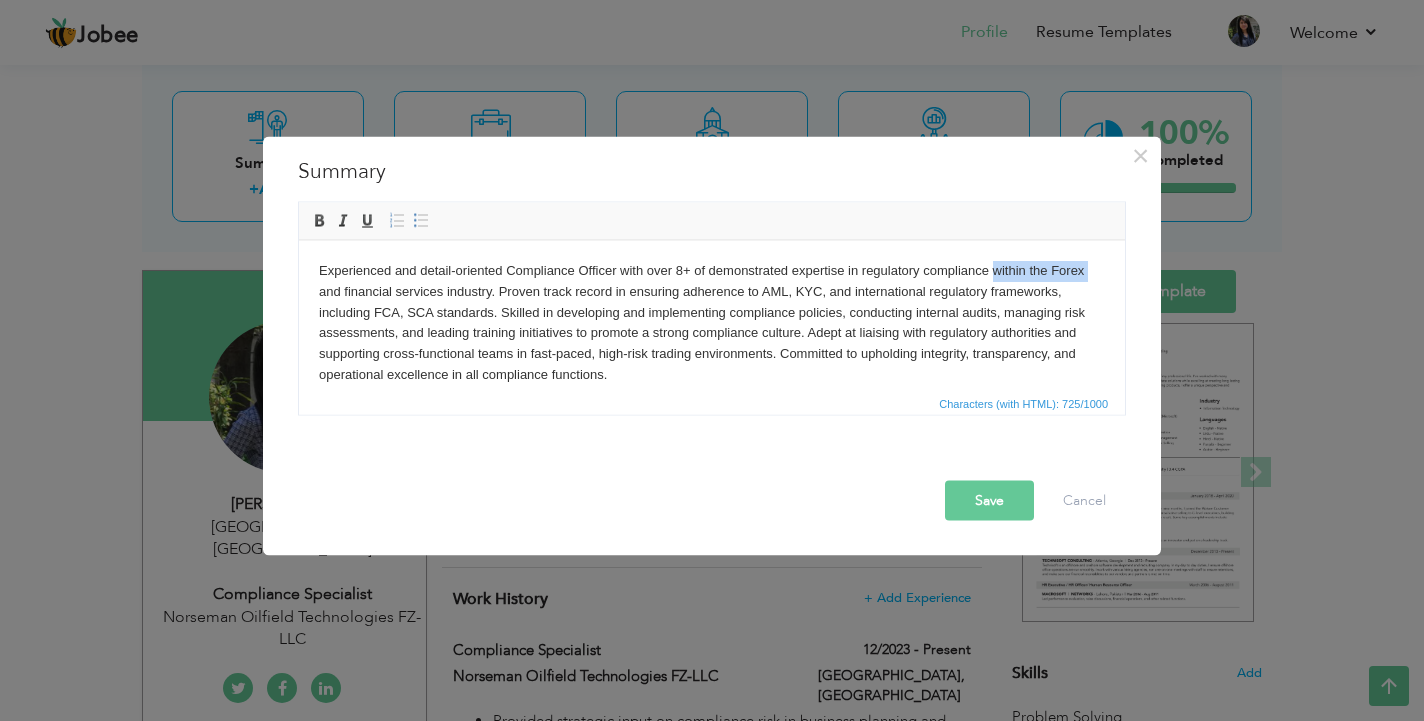 drag, startPoint x: 993, startPoint y: 268, endPoint x: 1117, endPoint y: 276, distance: 124.2578 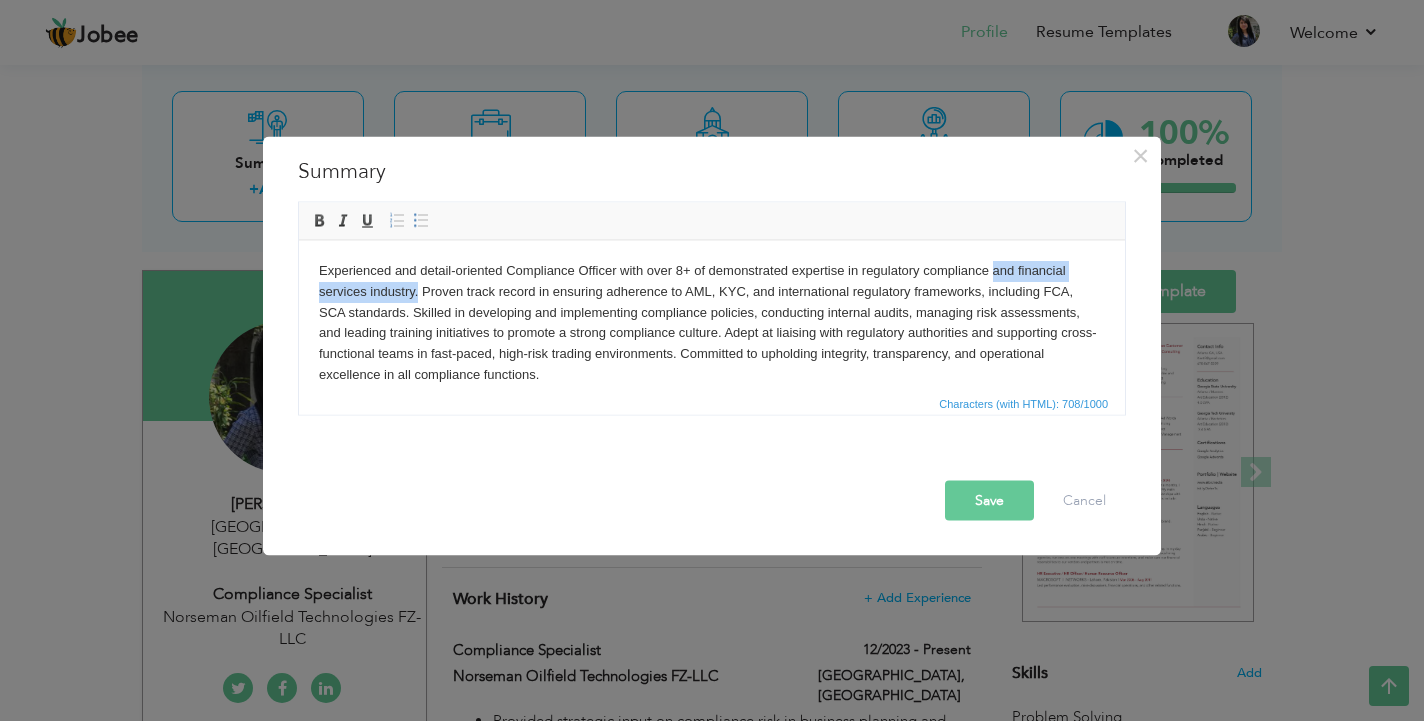 drag, startPoint x: 993, startPoint y: 272, endPoint x: 417, endPoint y: 292, distance: 576.3471 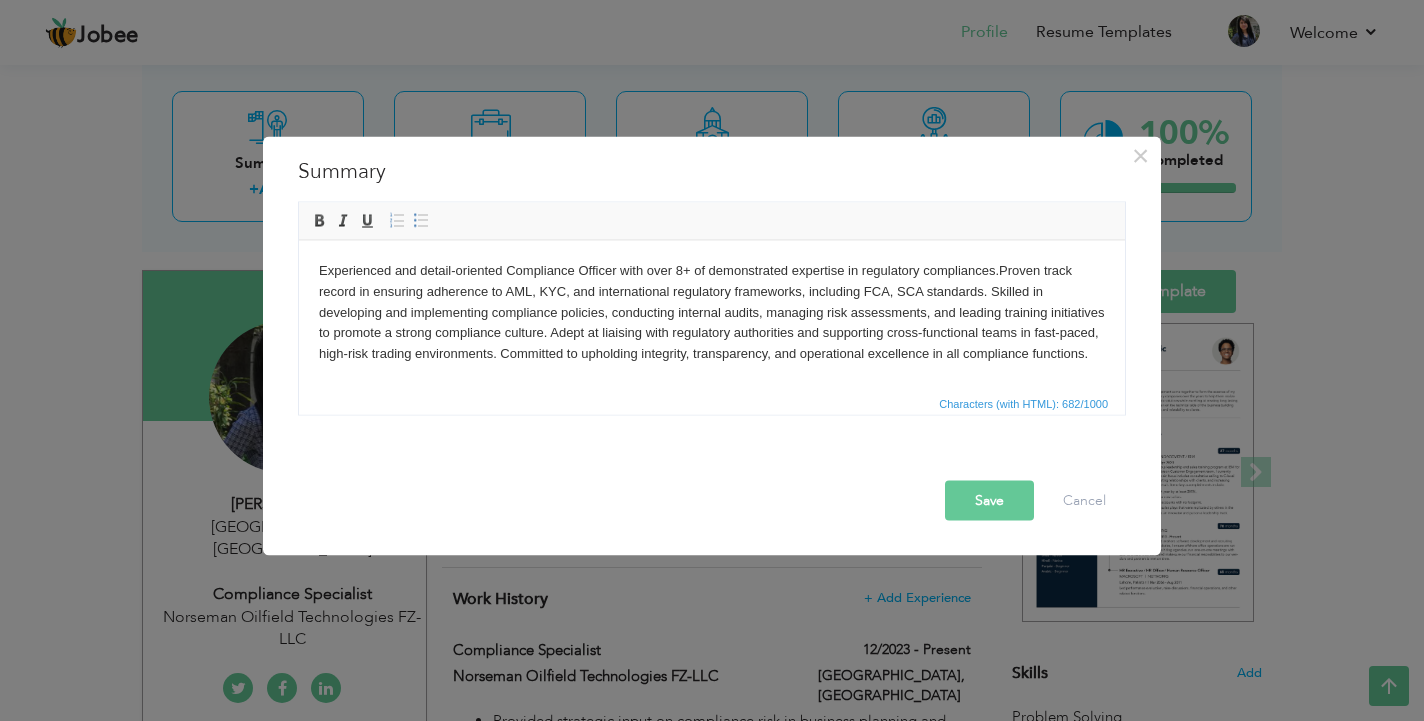 drag, startPoint x: 501, startPoint y: 347, endPoint x: 1050, endPoint y: 361, distance: 549.17847 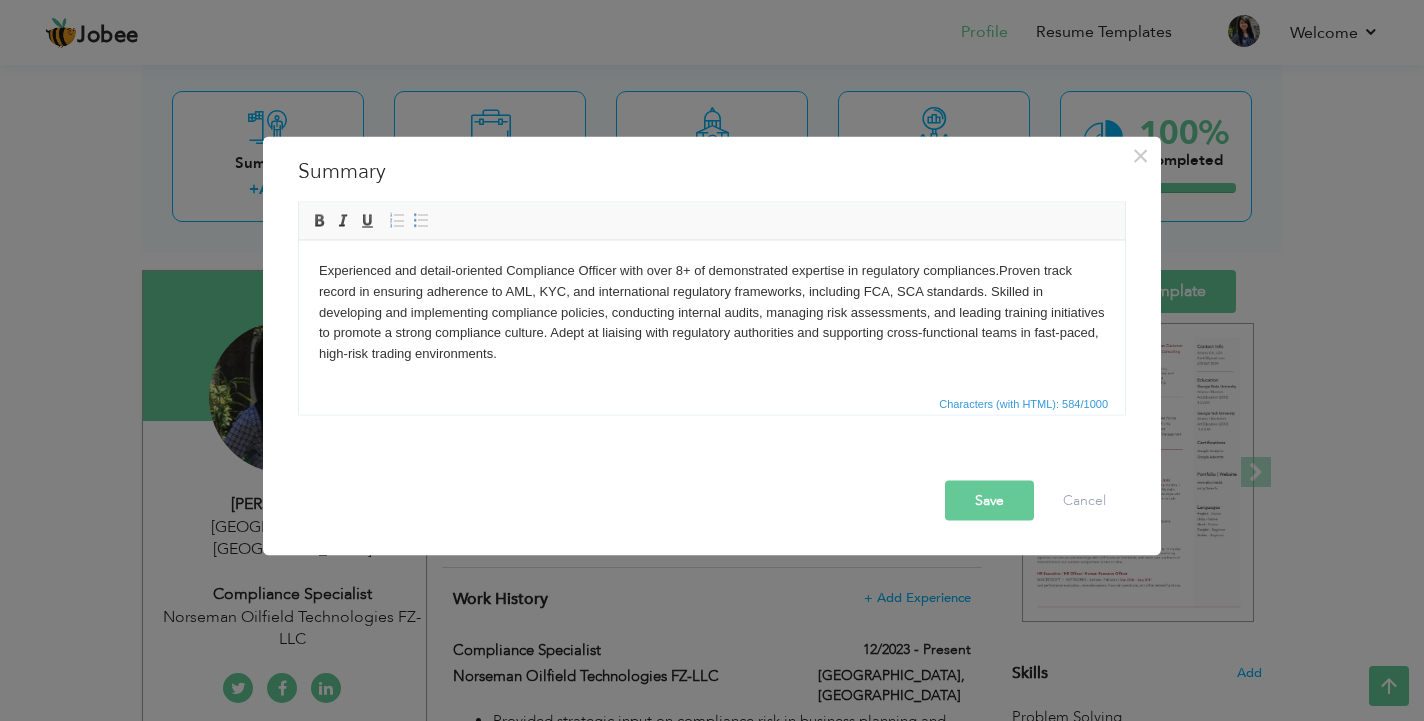 click on "Save" at bounding box center (989, 500) 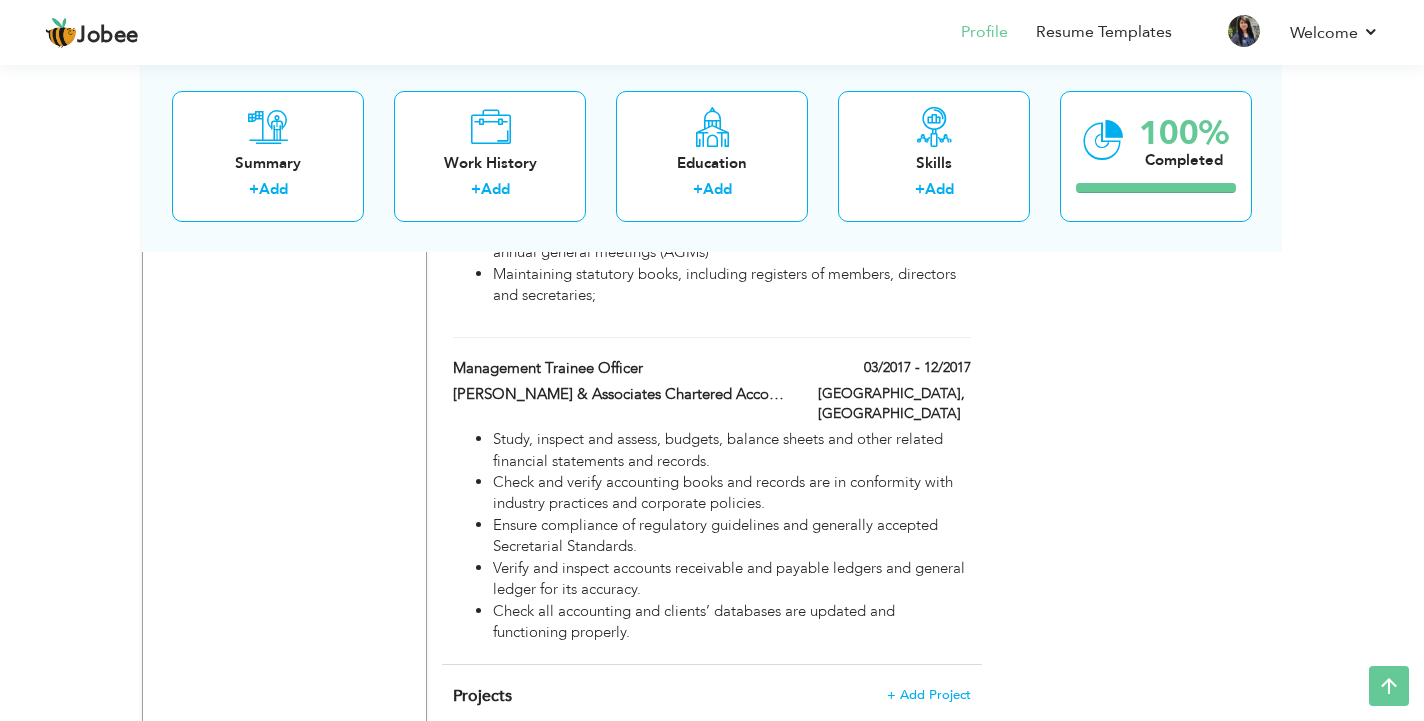 scroll, scrollTop: 2011, scrollLeft: 0, axis: vertical 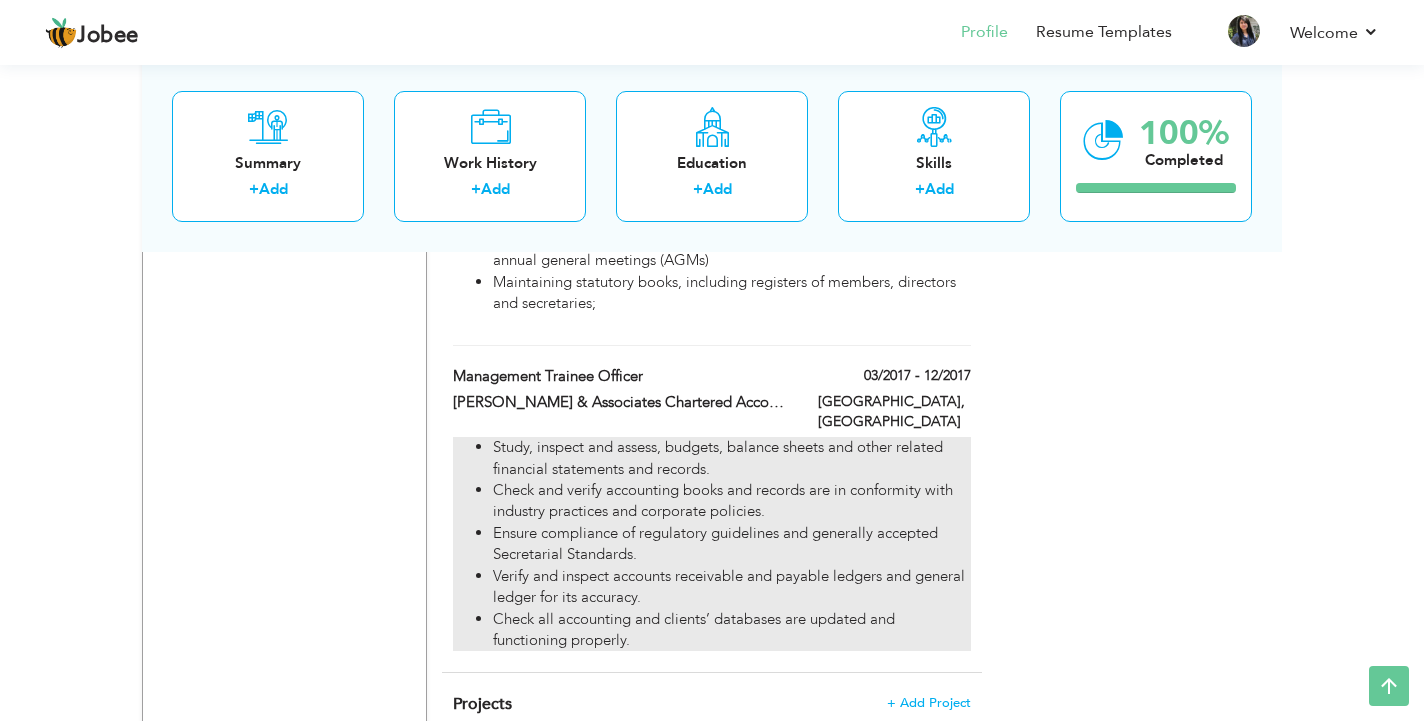 click on "Study, inspect and assess, budgets, balance sheets and other related financial statements and records." at bounding box center [732, 458] 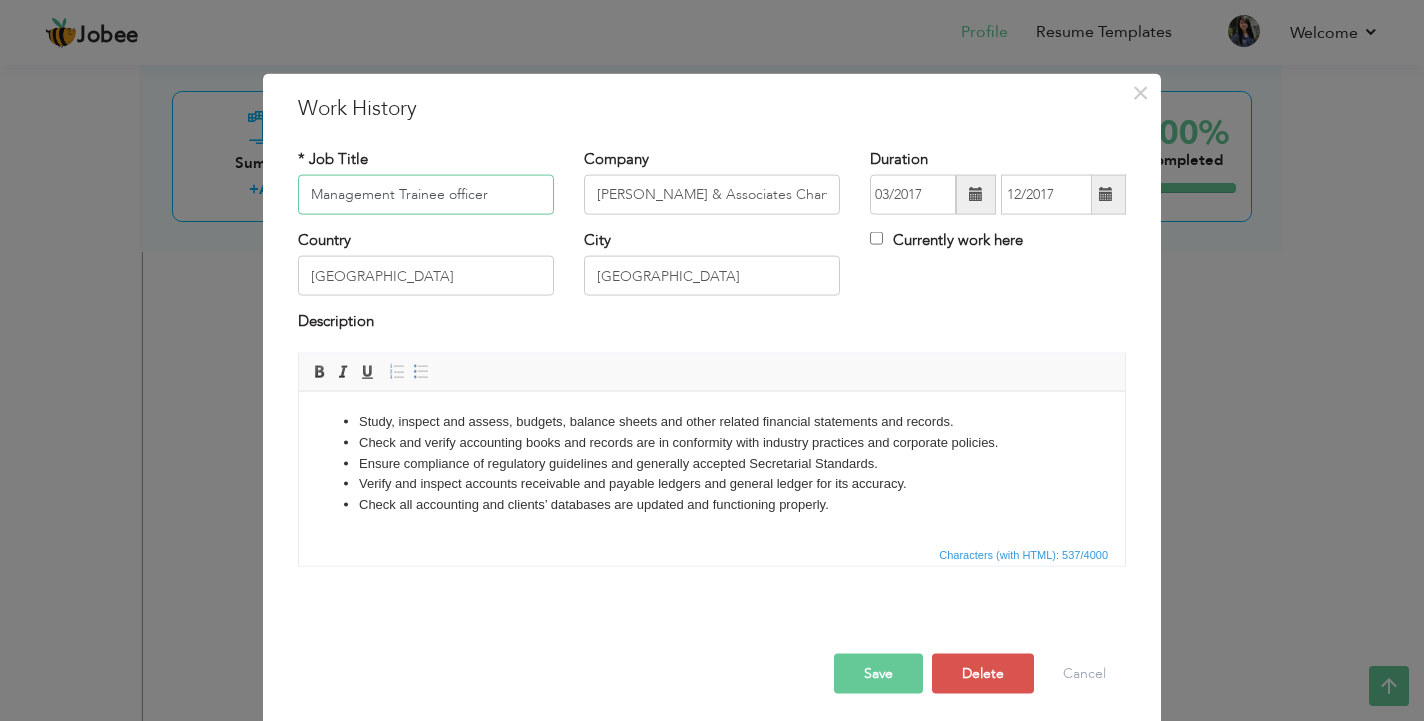 scroll, scrollTop: 0, scrollLeft: 0, axis: both 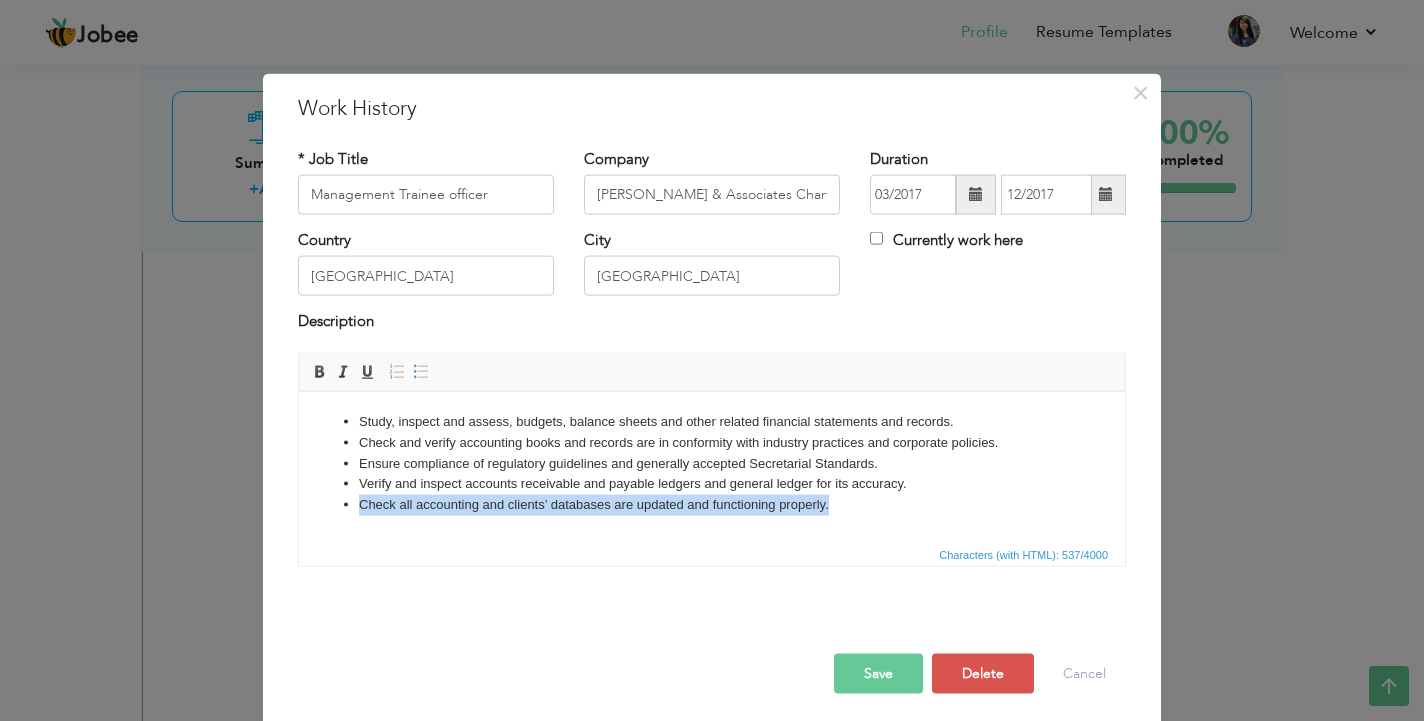 drag, startPoint x: 849, startPoint y: 509, endPoint x: 341, endPoint y: 495, distance: 508.19287 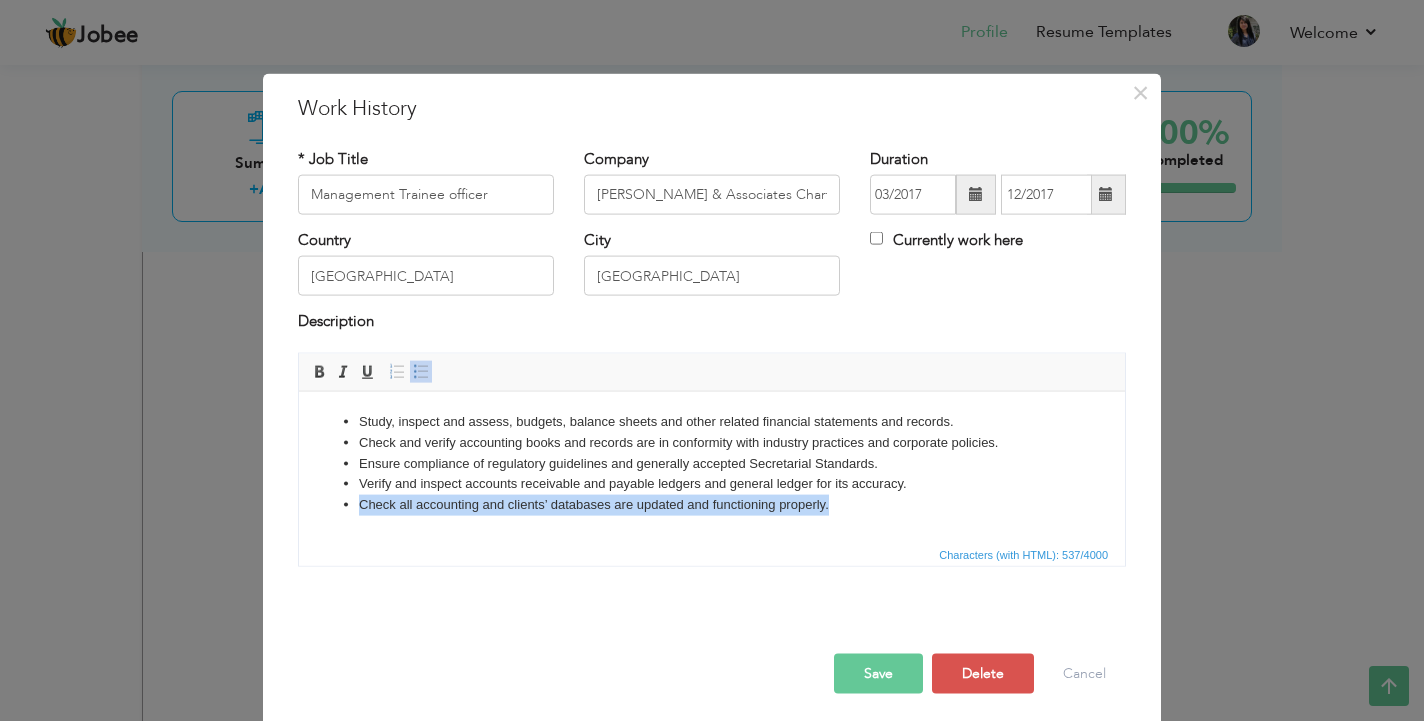 type 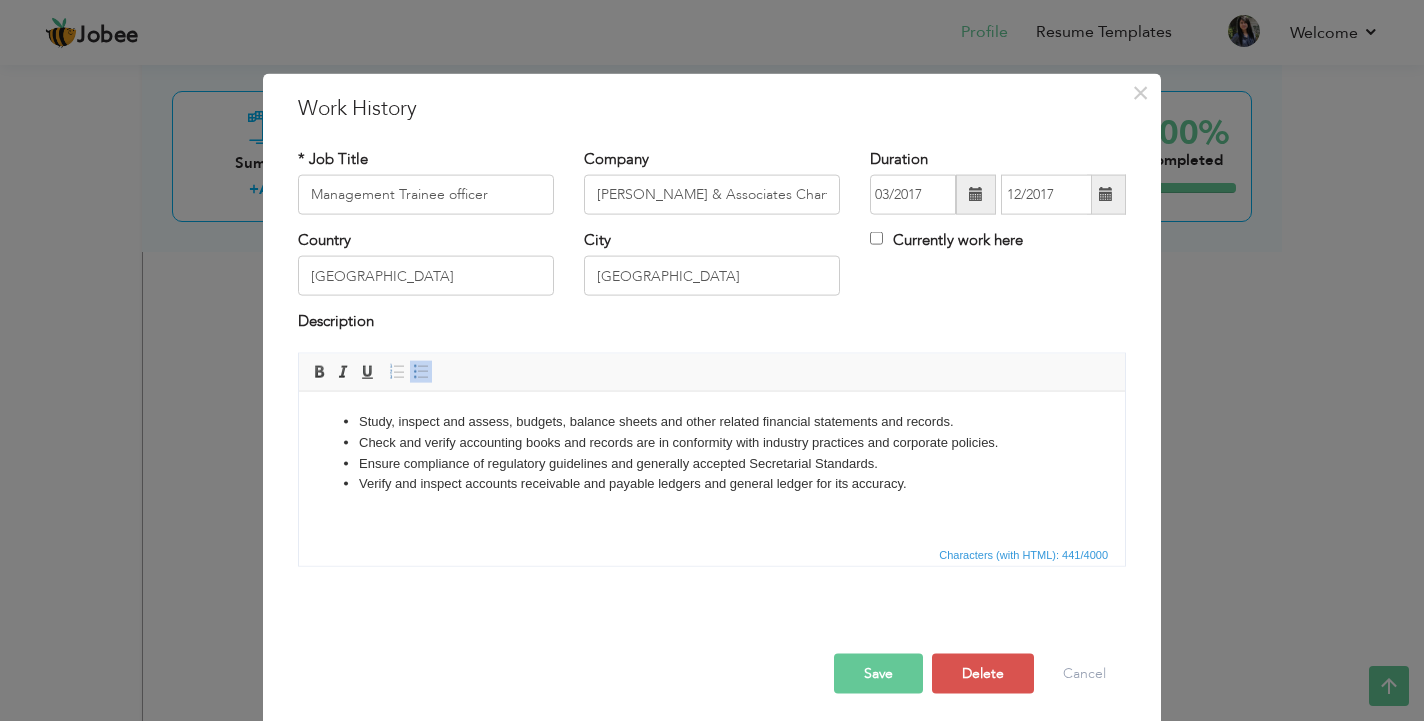 drag, startPoint x: 921, startPoint y: 491, endPoint x: 308, endPoint y: 477, distance: 613.15985 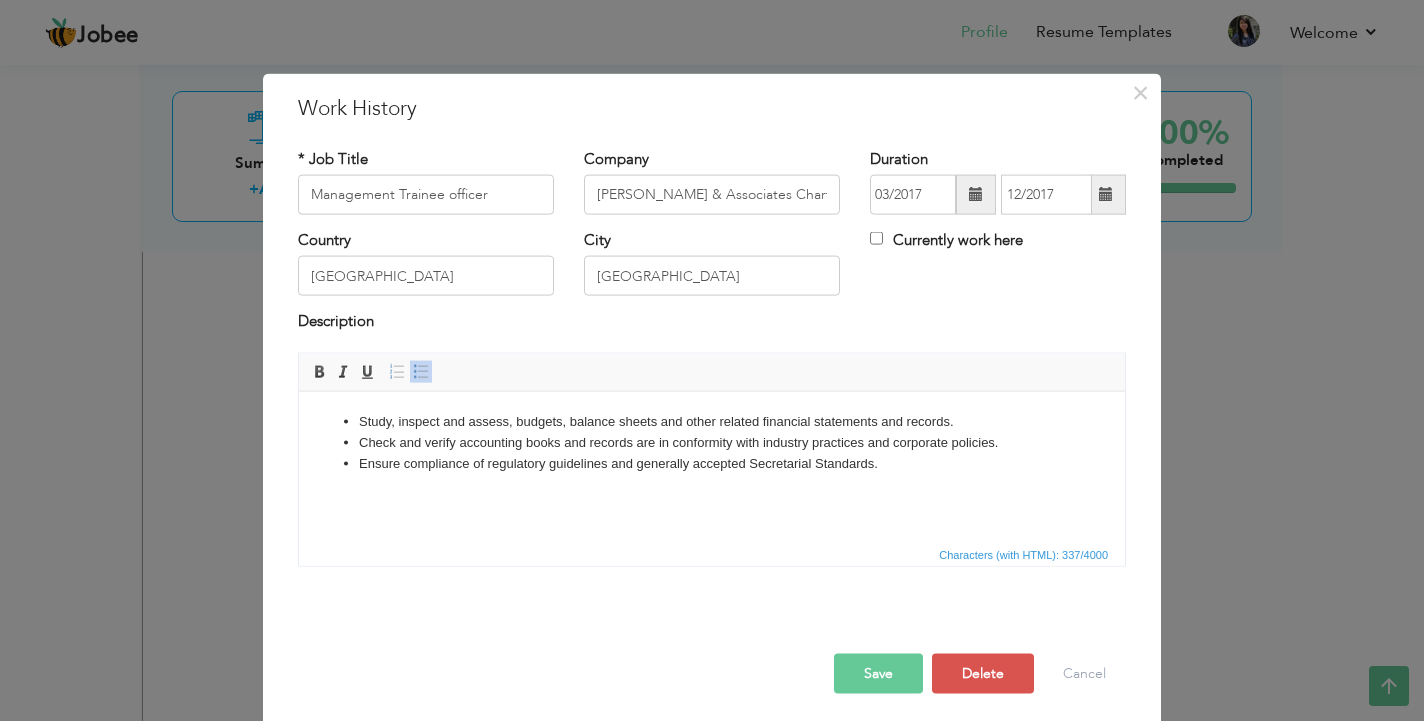 click on "Save" at bounding box center [878, 673] 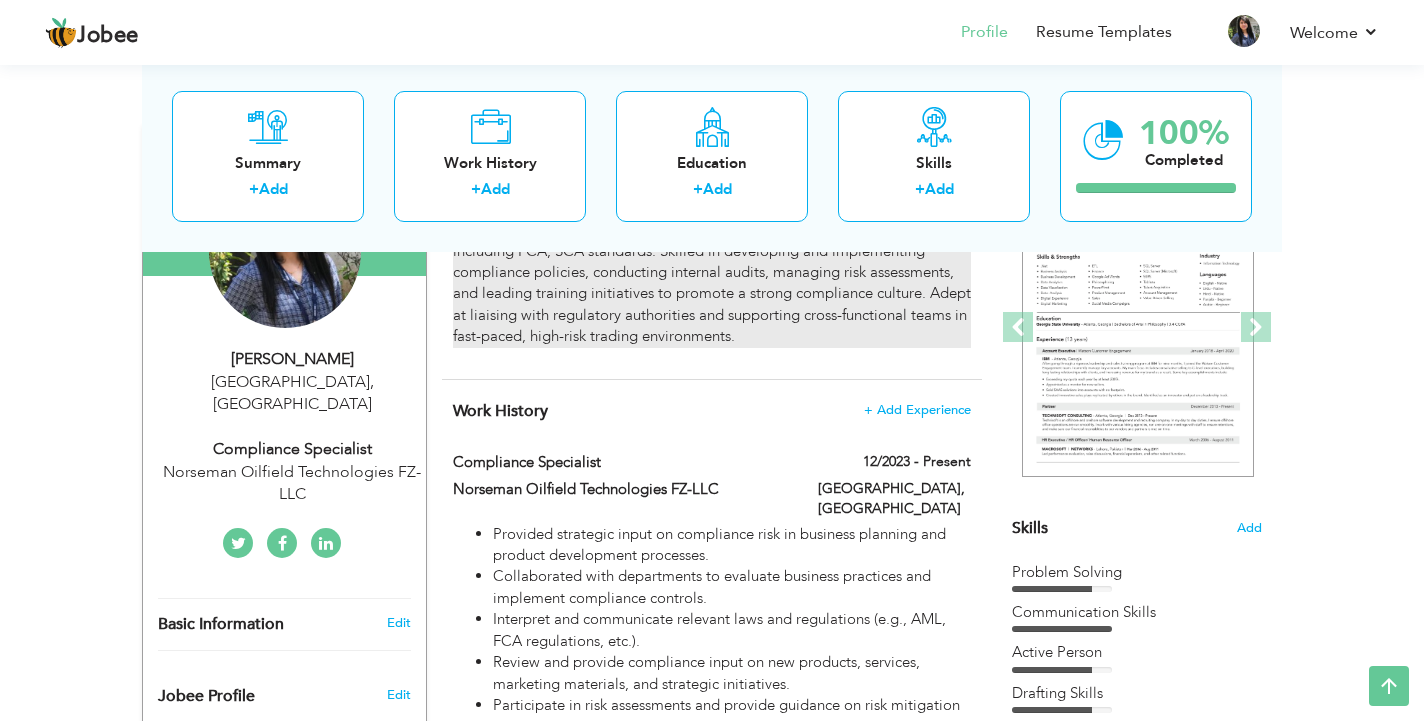 scroll, scrollTop: 126, scrollLeft: 0, axis: vertical 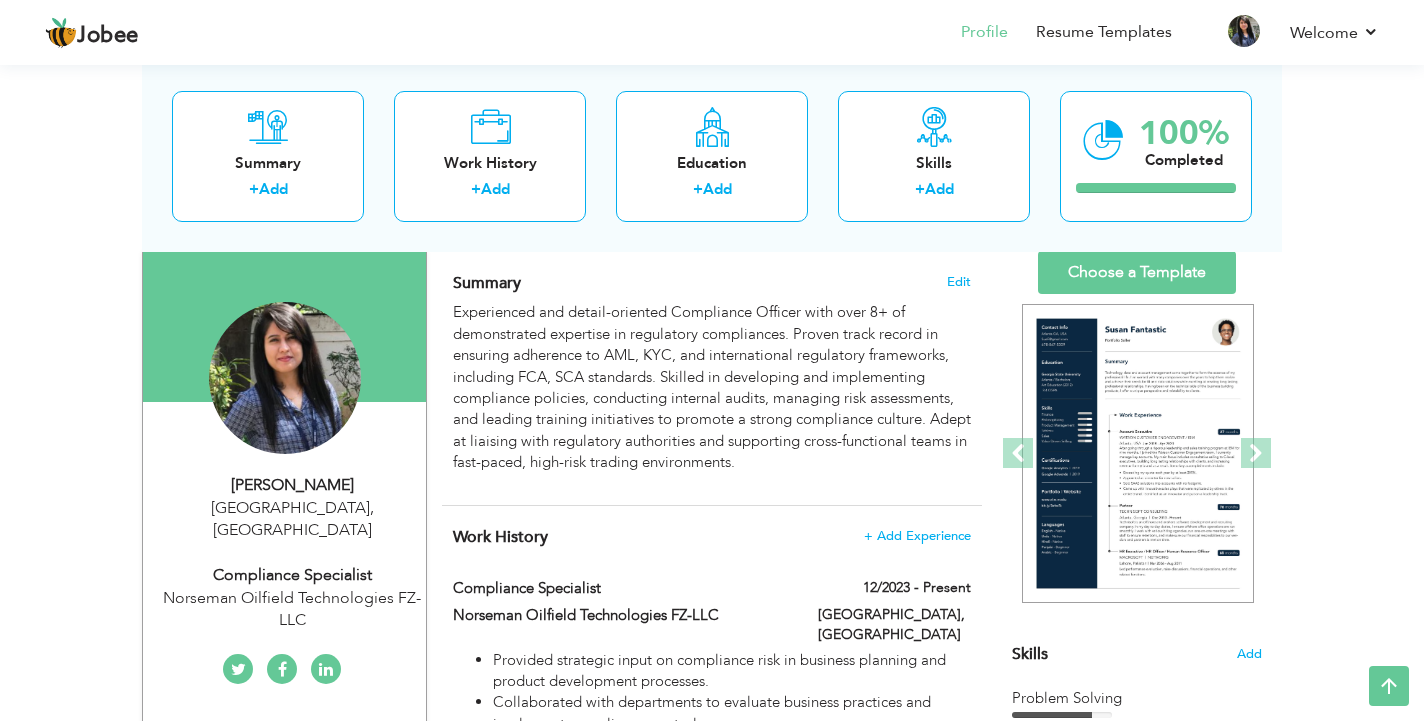 click on "Choose a Template" at bounding box center [1137, 272] 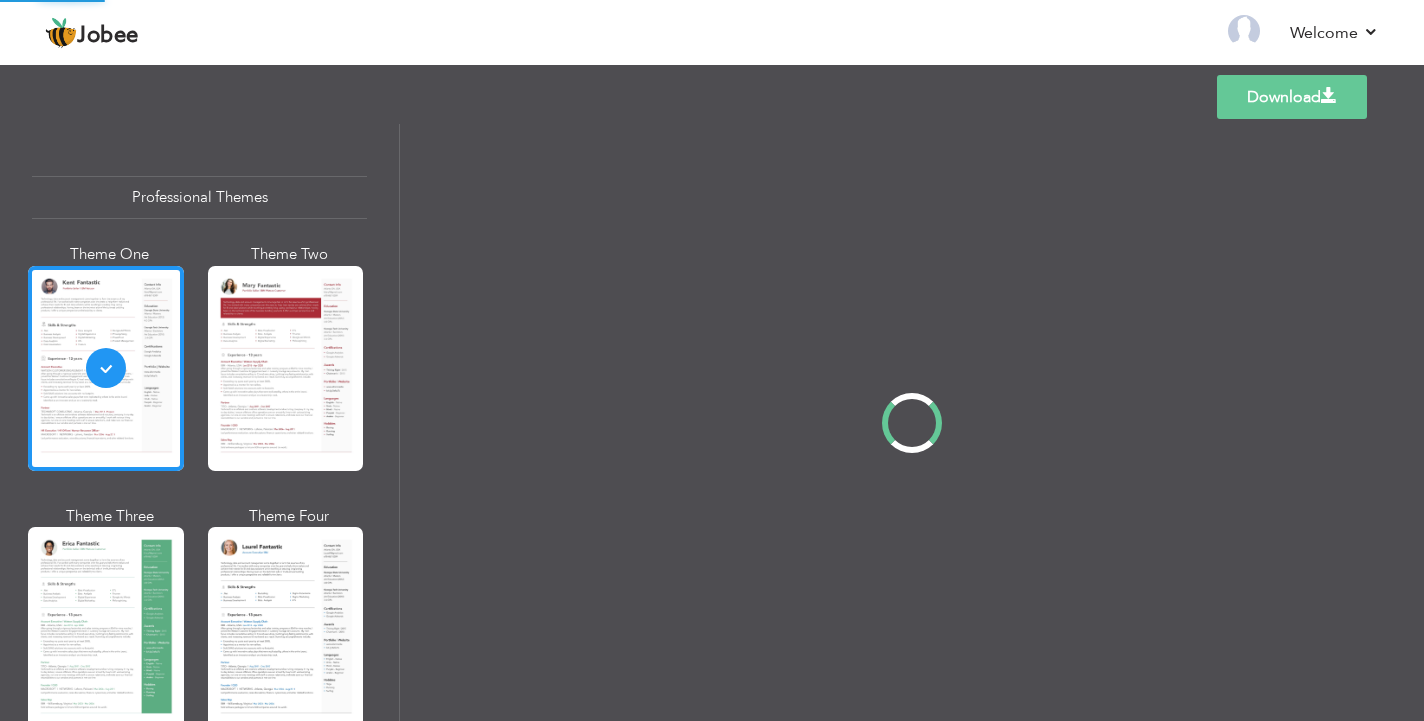 scroll, scrollTop: 0, scrollLeft: 0, axis: both 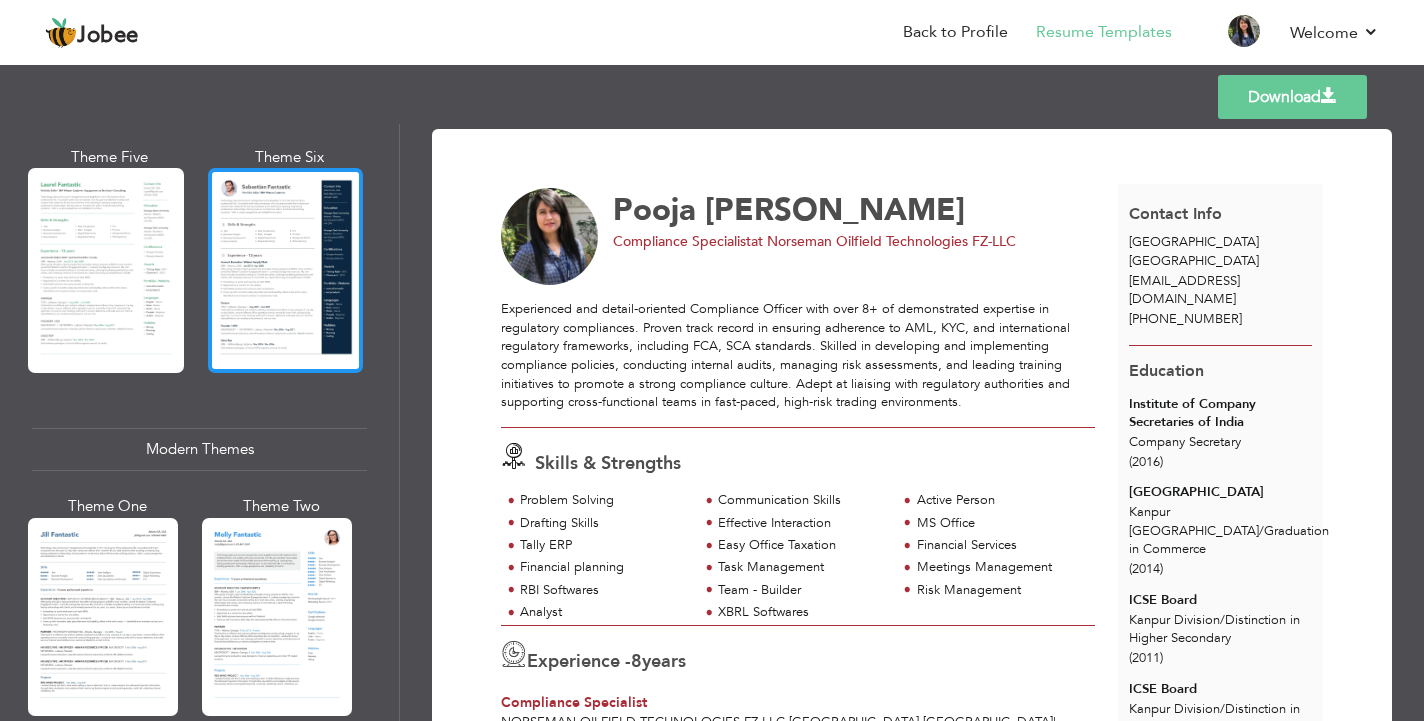 click at bounding box center (286, 270) 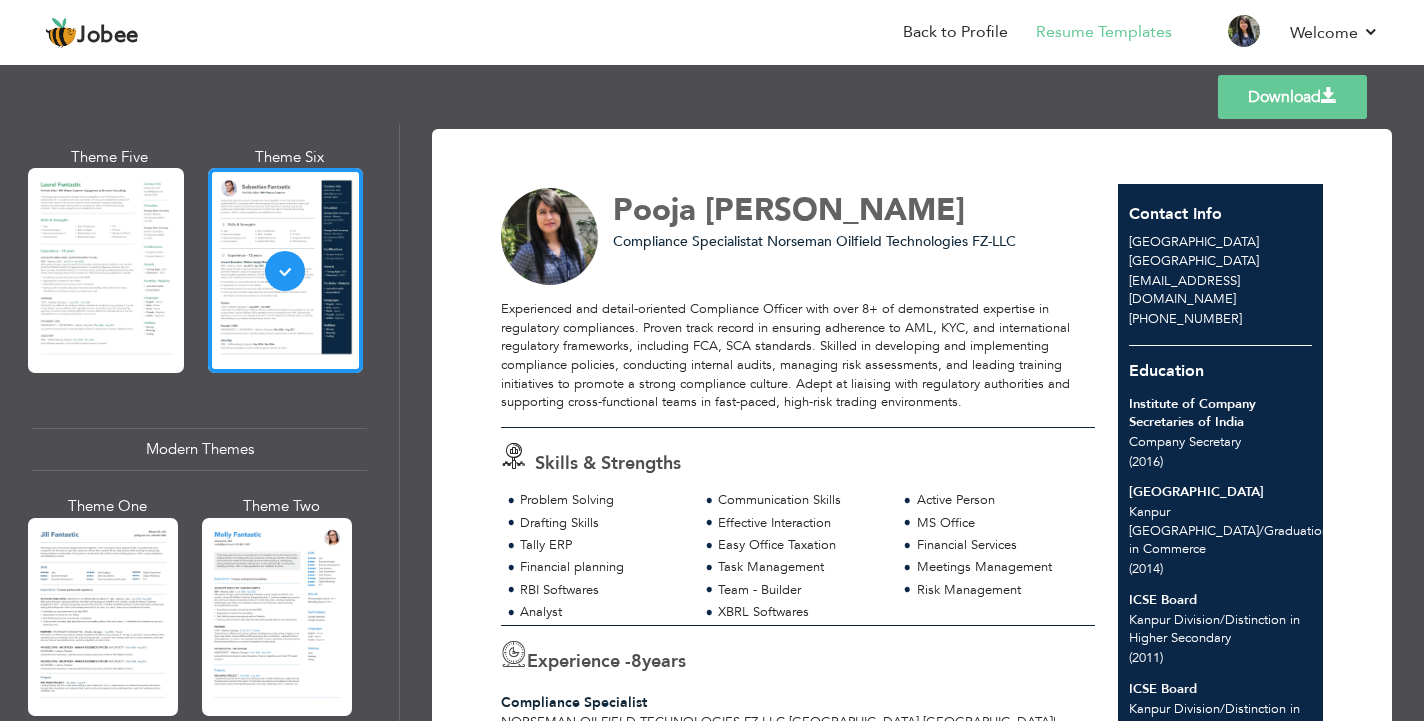 scroll, scrollTop: 0, scrollLeft: 0, axis: both 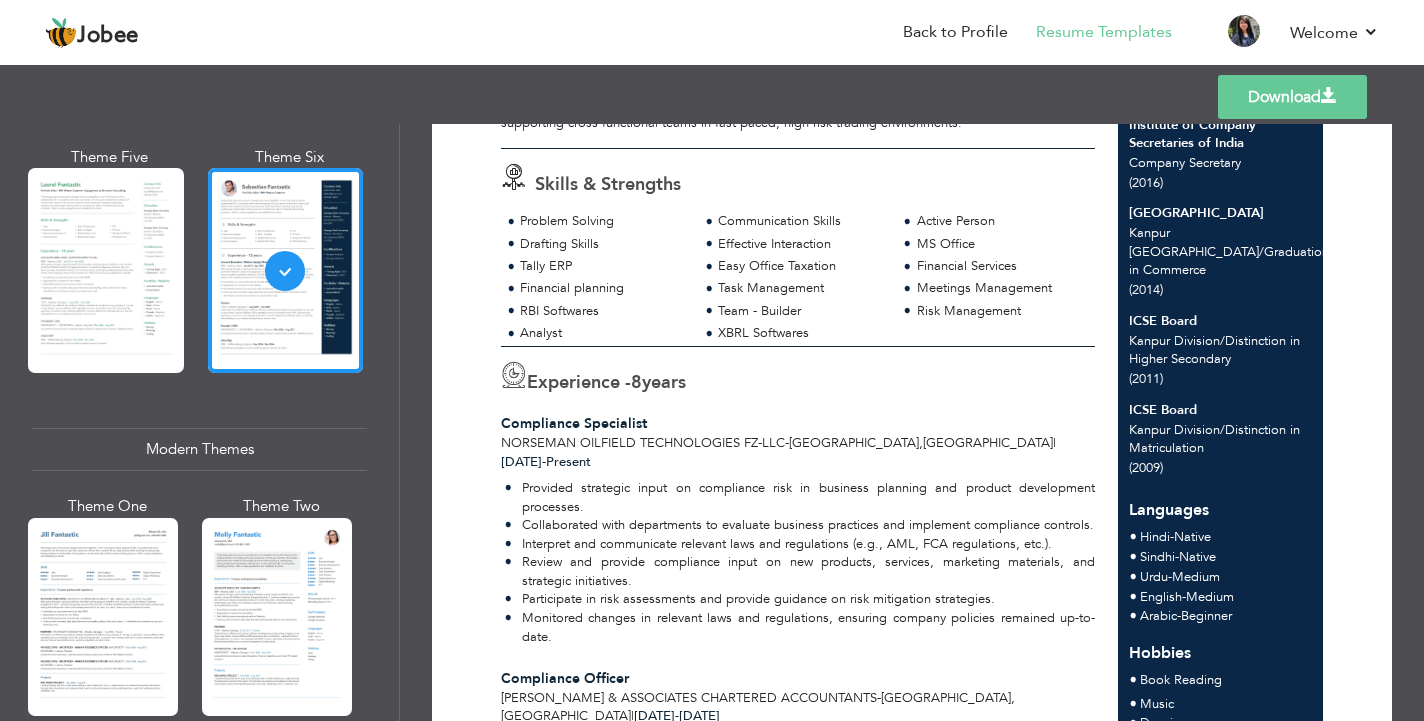 click on "Task Management" at bounding box center (798, 290) 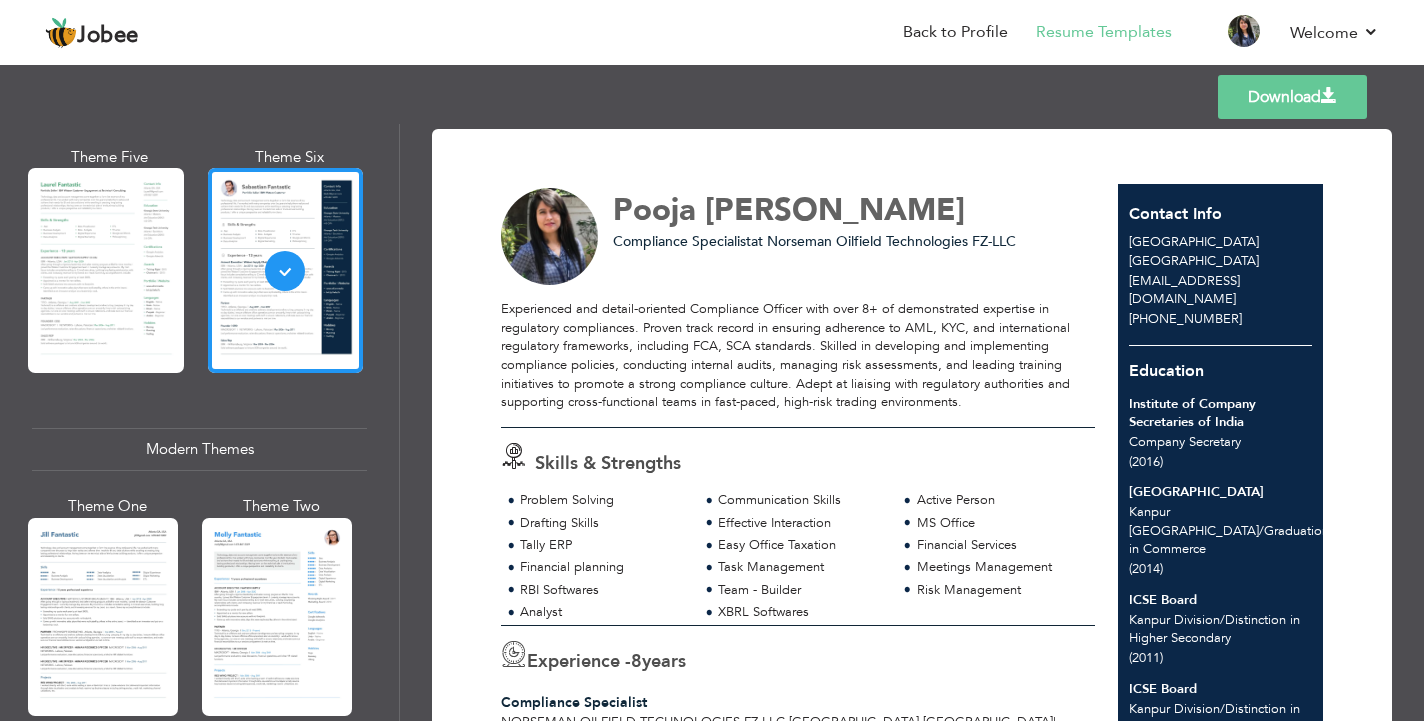 scroll, scrollTop: 0, scrollLeft: 0, axis: both 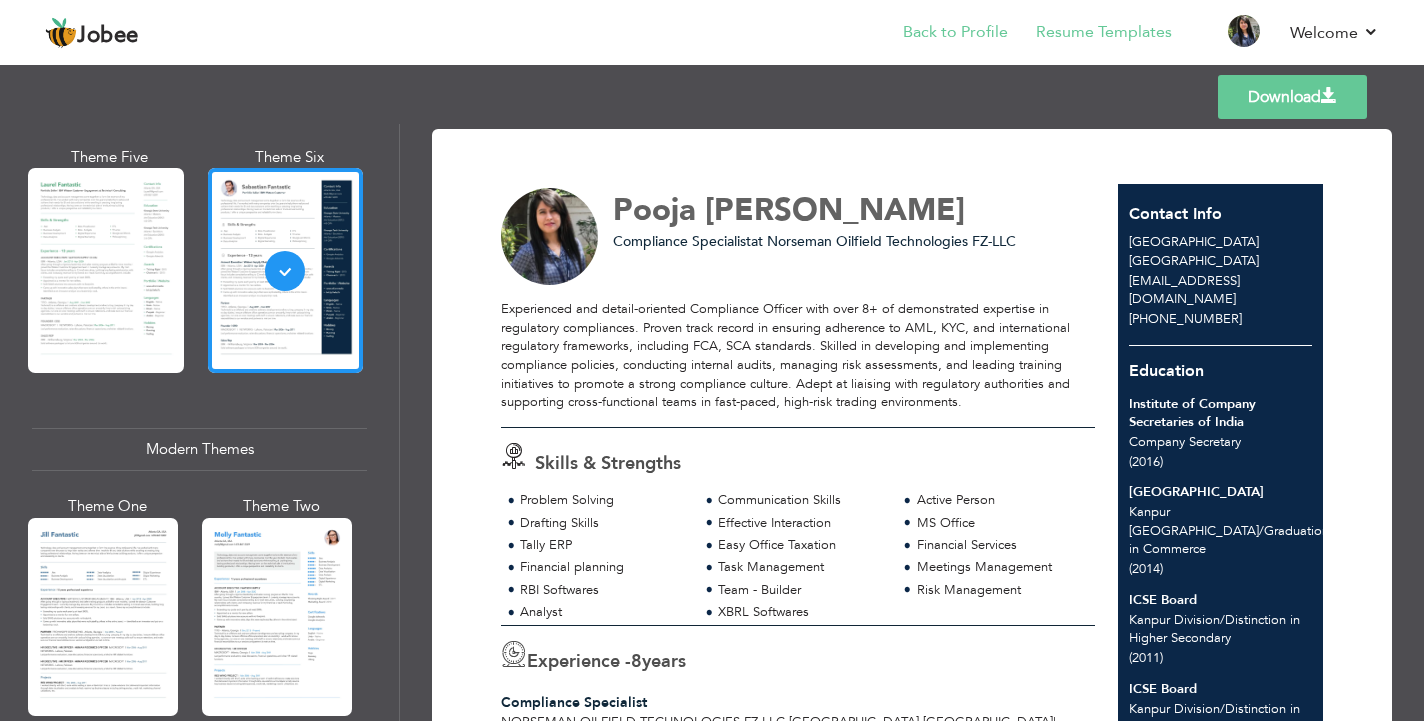 click on "Back to Profile" at bounding box center [955, 32] 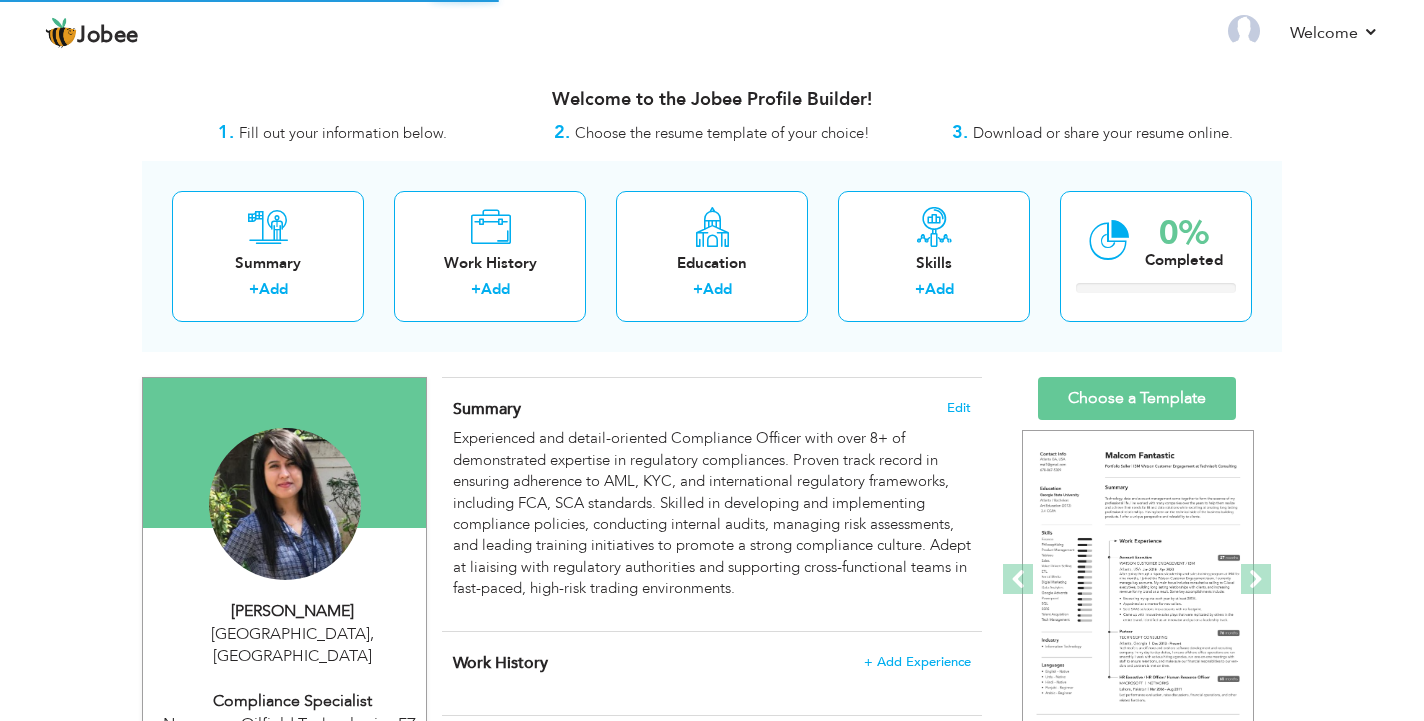 scroll, scrollTop: 0, scrollLeft: 0, axis: both 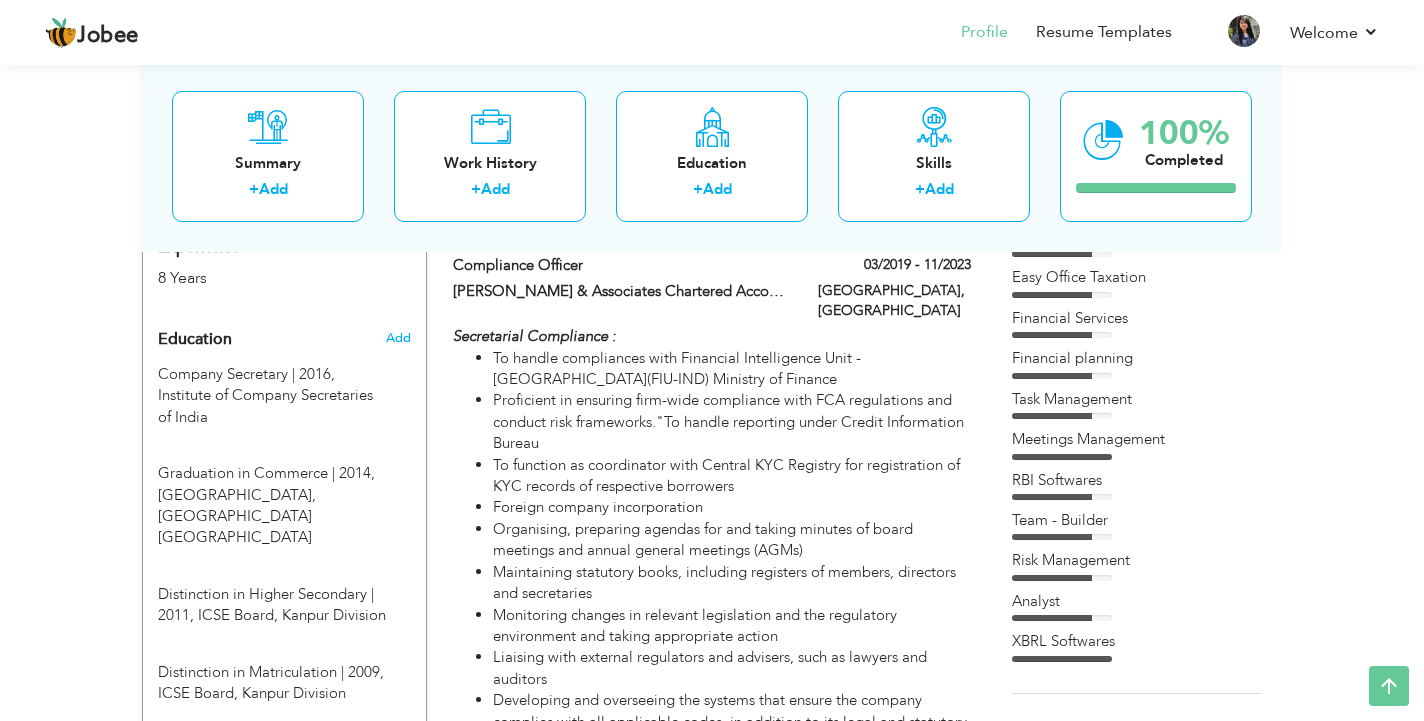 click on "Meetings Management" at bounding box center (1137, 439) 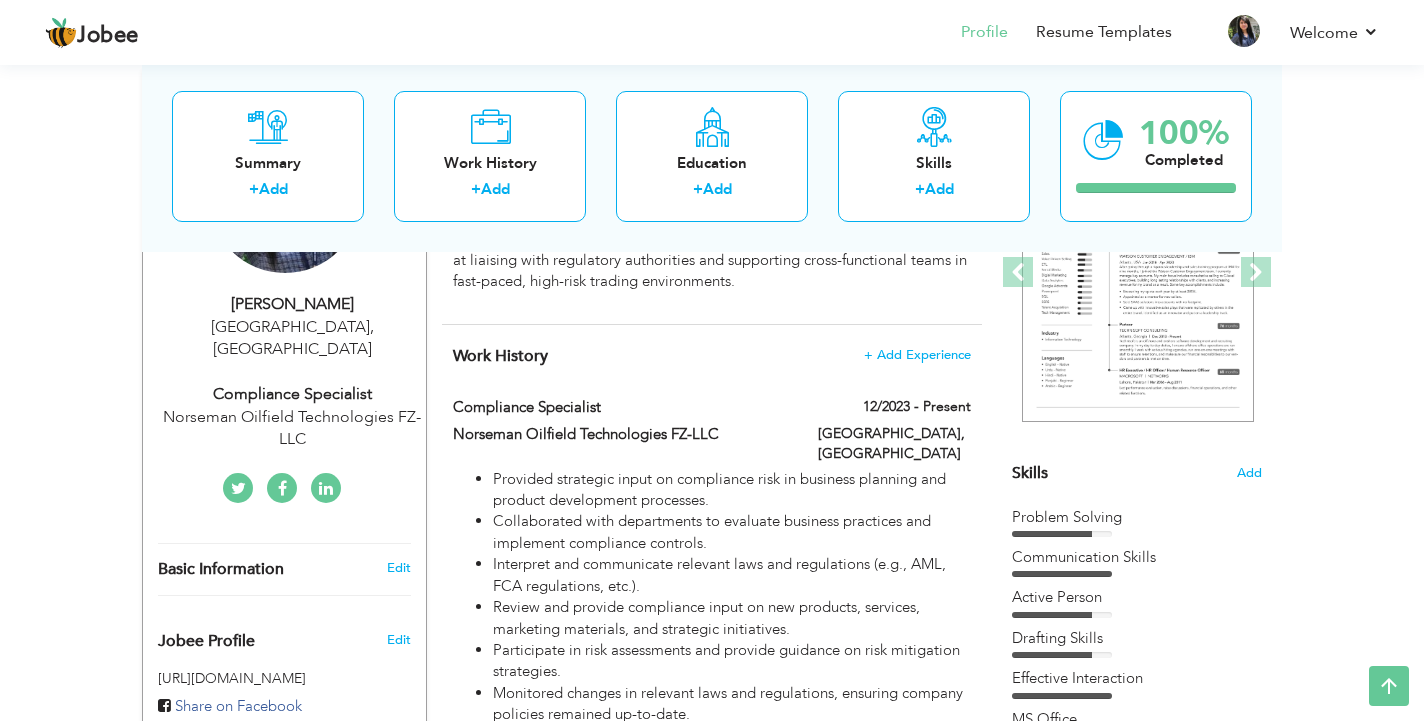 scroll, scrollTop: 312, scrollLeft: 0, axis: vertical 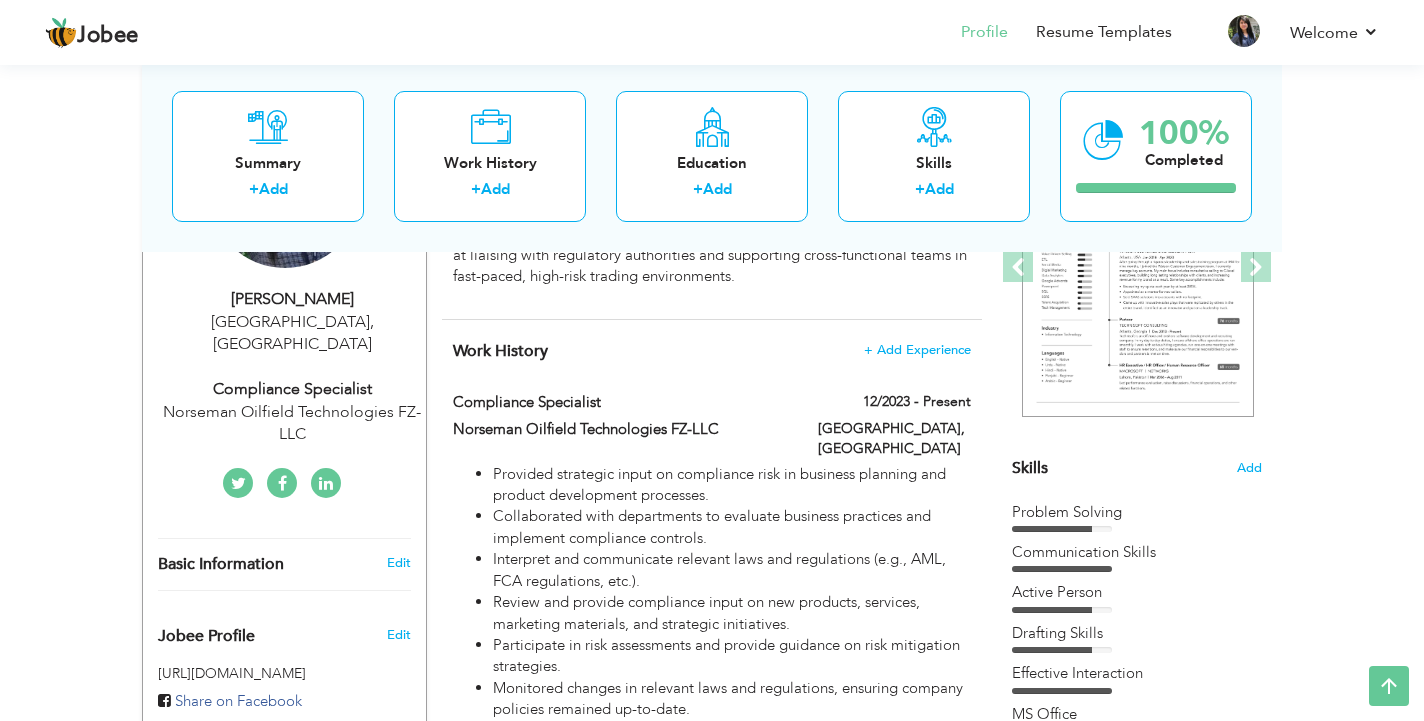 click on "Skills" at bounding box center [1030, 468] 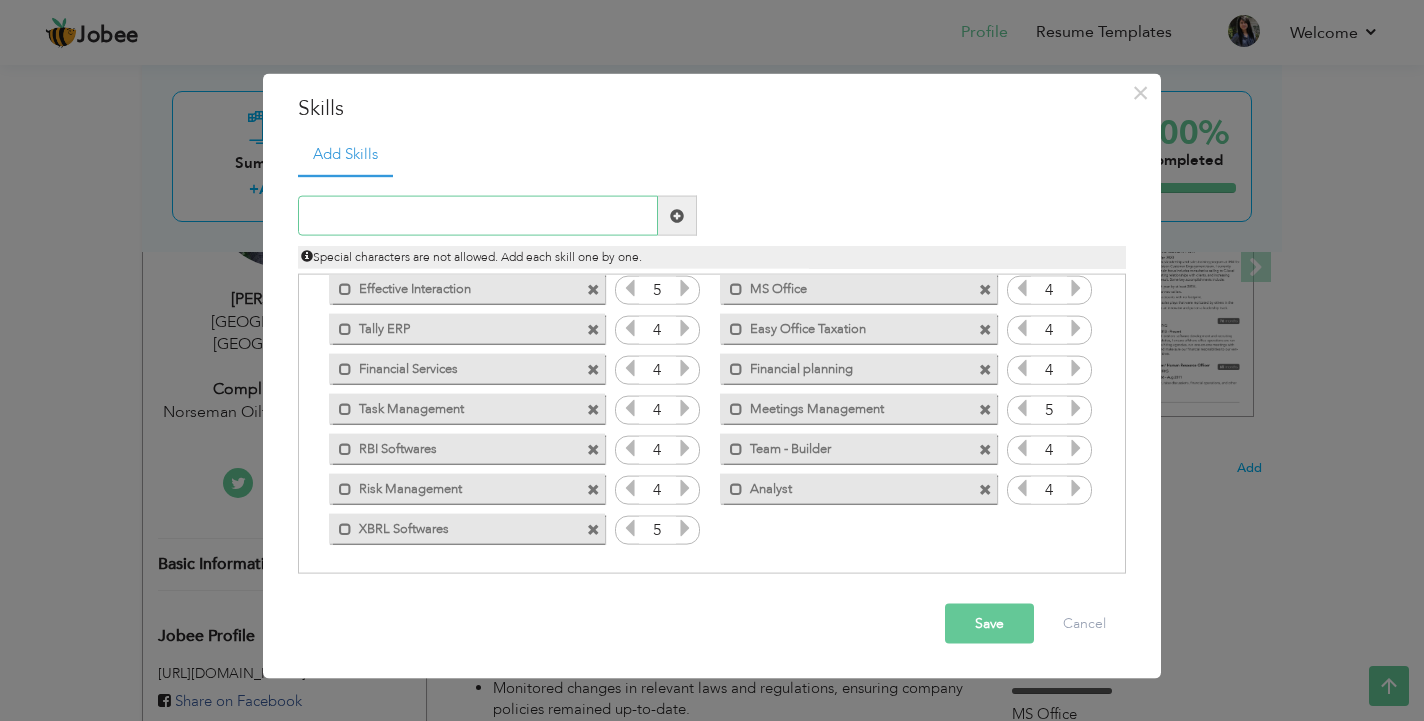 scroll, scrollTop: 125, scrollLeft: 0, axis: vertical 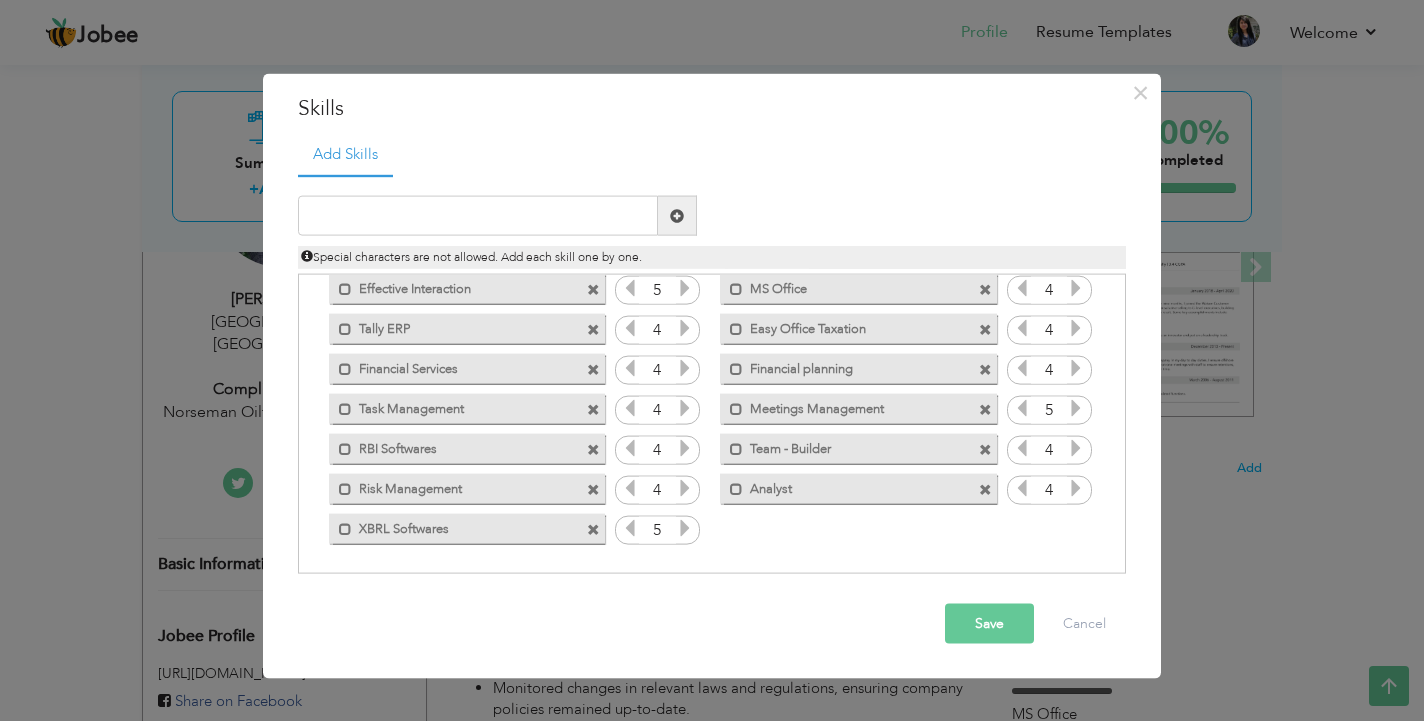 click at bounding box center (593, 529) 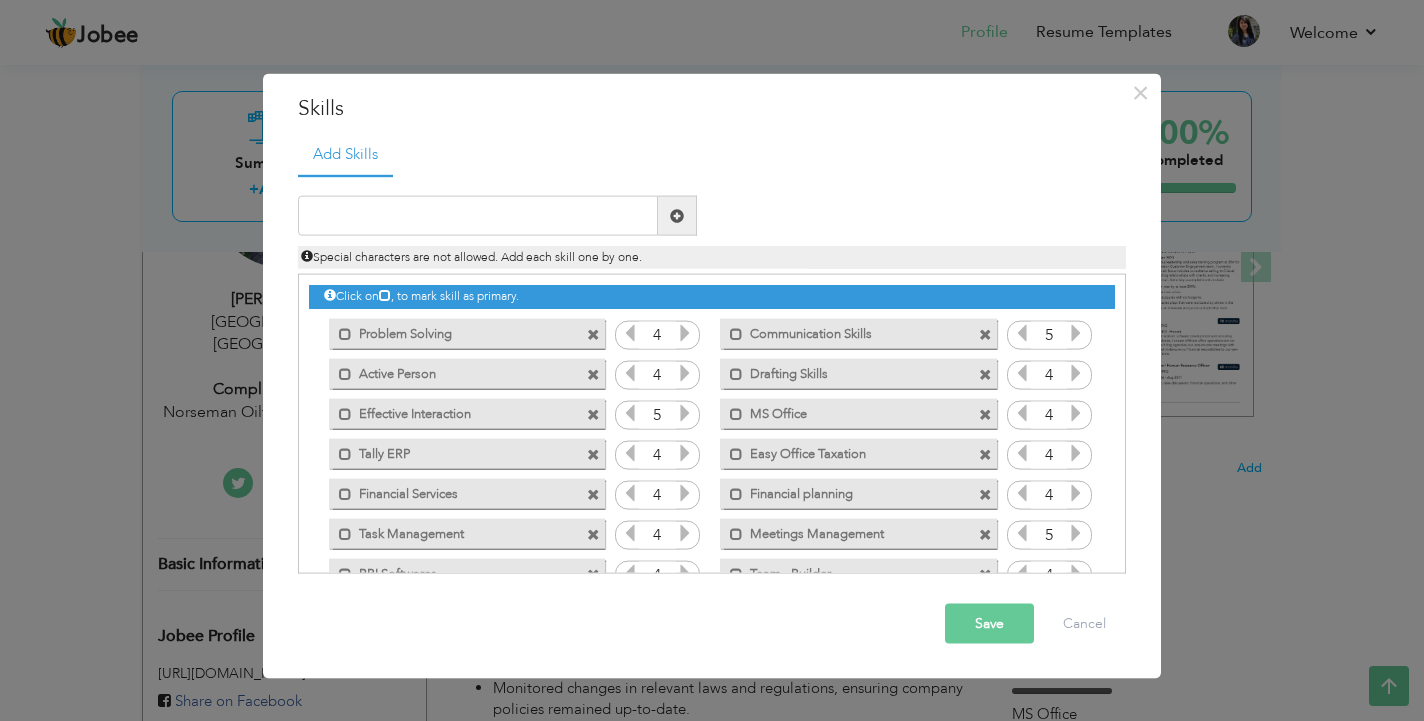 scroll, scrollTop: 0, scrollLeft: 0, axis: both 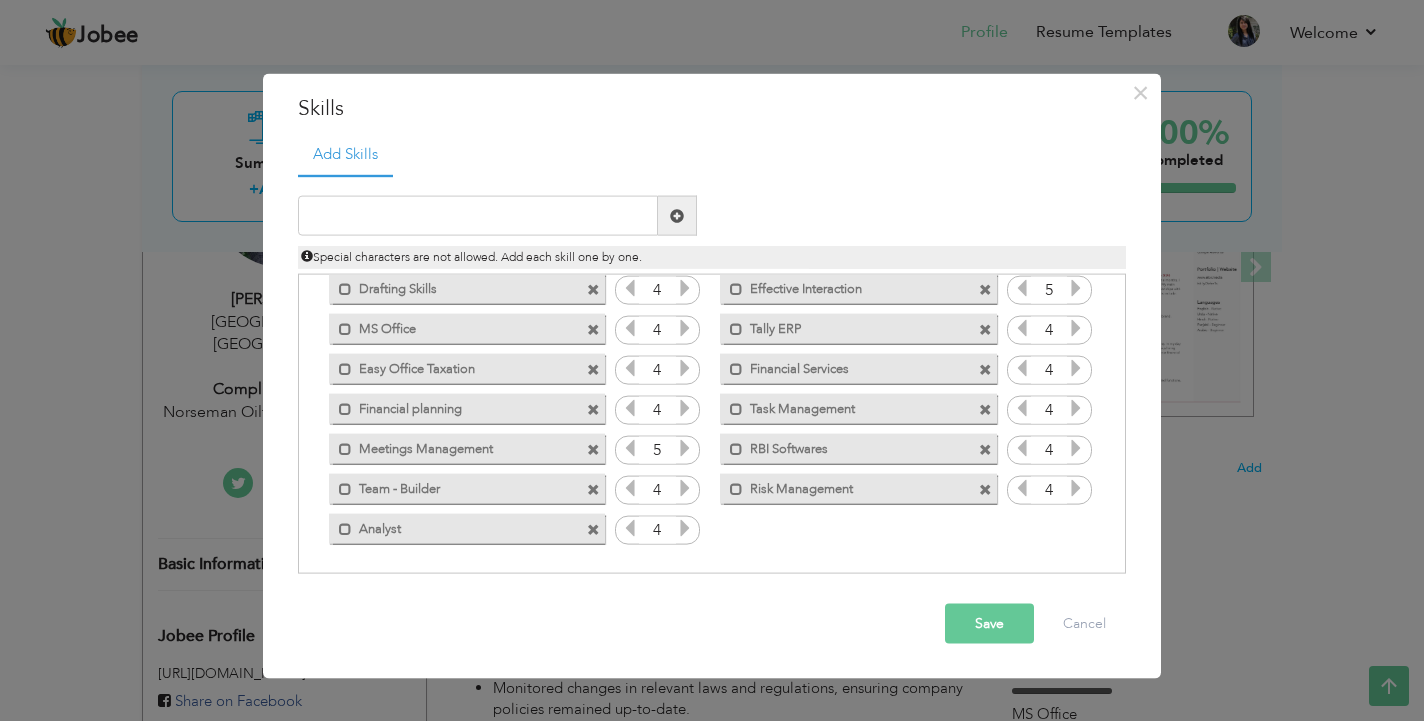 click on "Save" at bounding box center (989, 624) 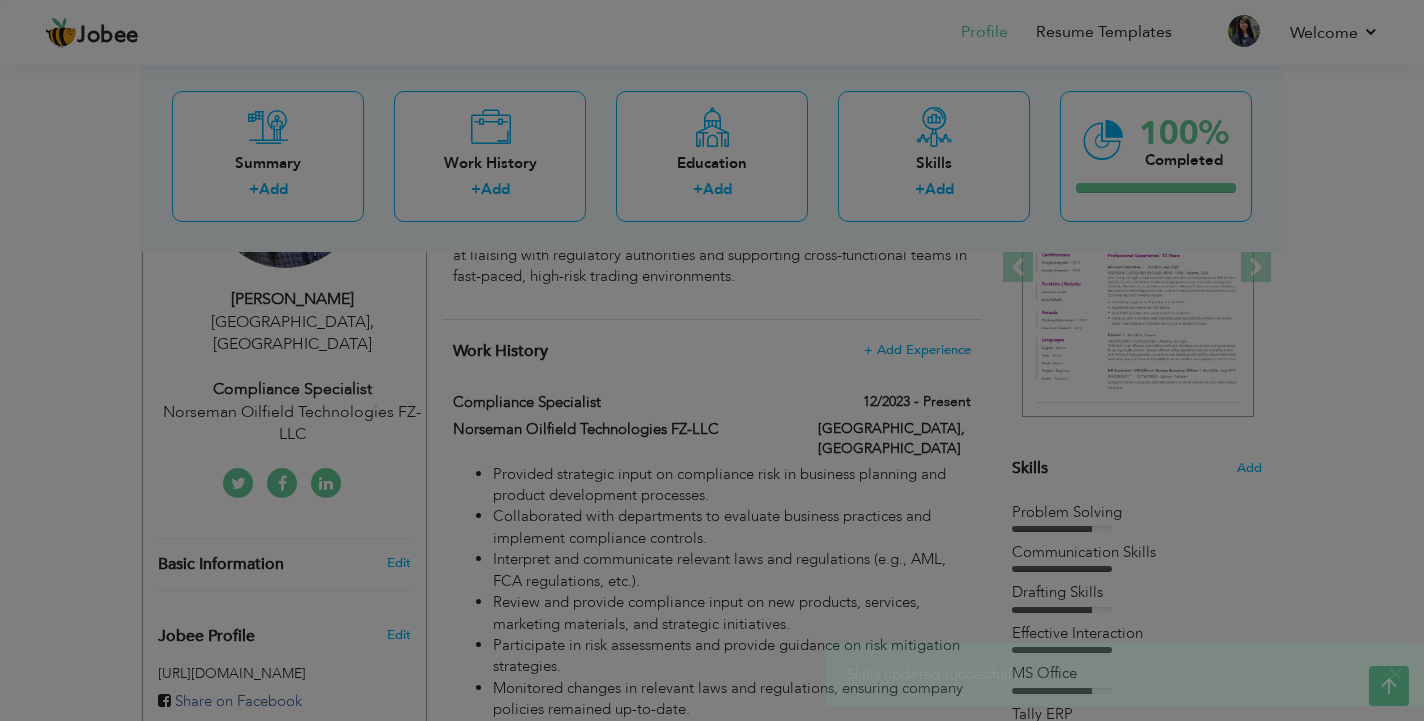 scroll, scrollTop: 0, scrollLeft: 0, axis: both 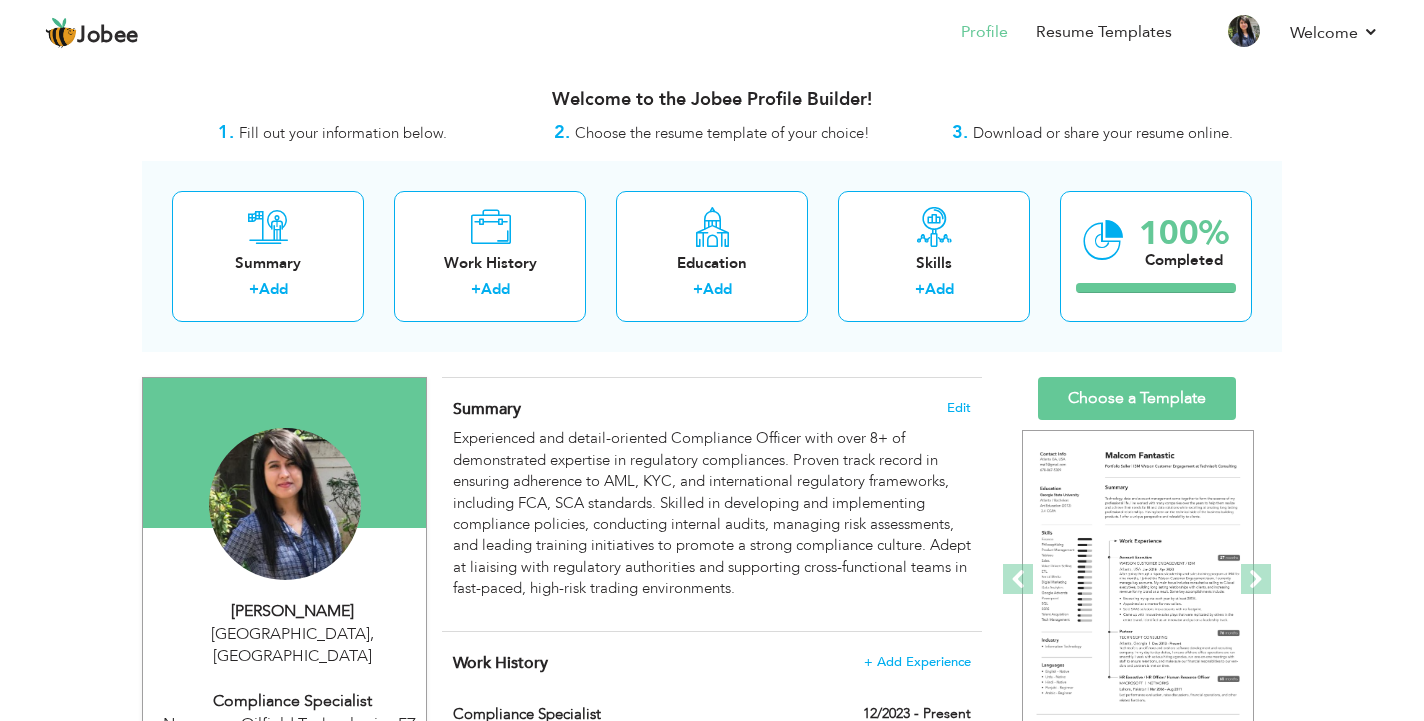 click on "Choose a Template" at bounding box center (1137, 398) 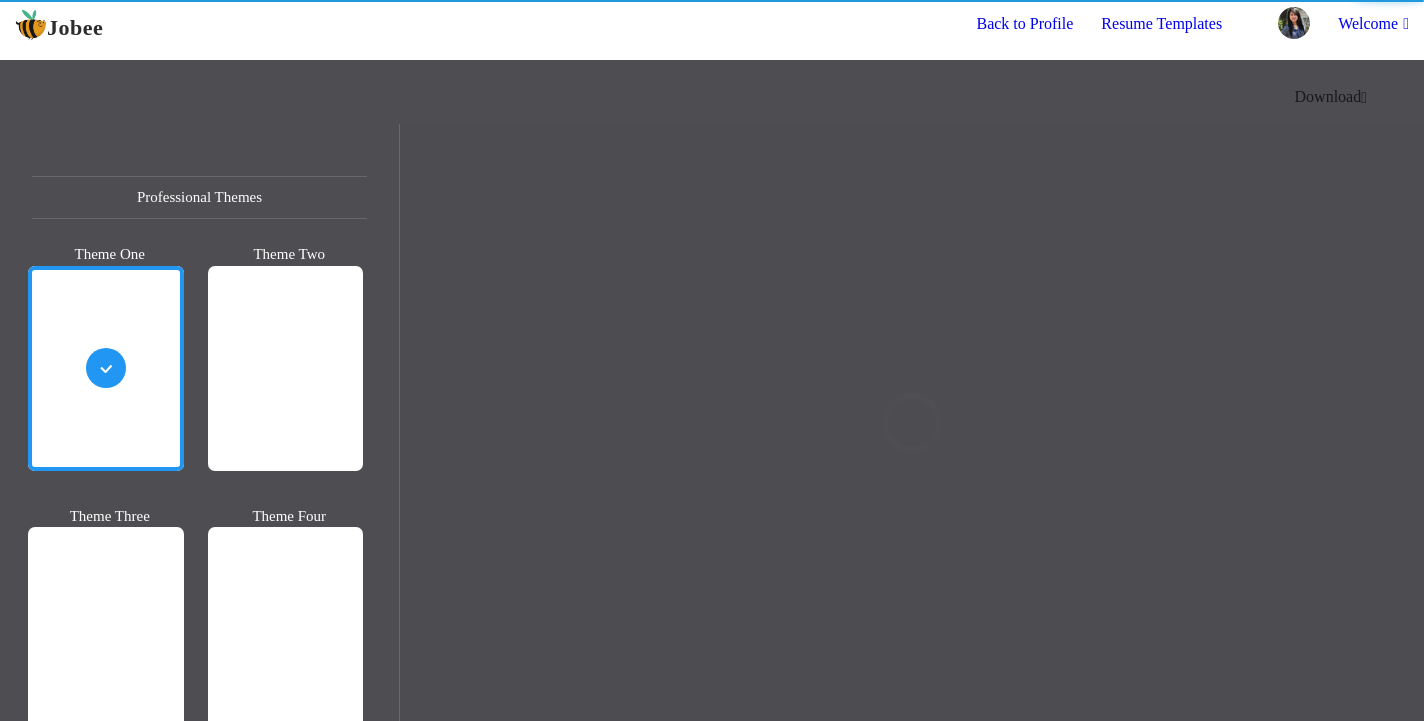 scroll, scrollTop: 0, scrollLeft: 0, axis: both 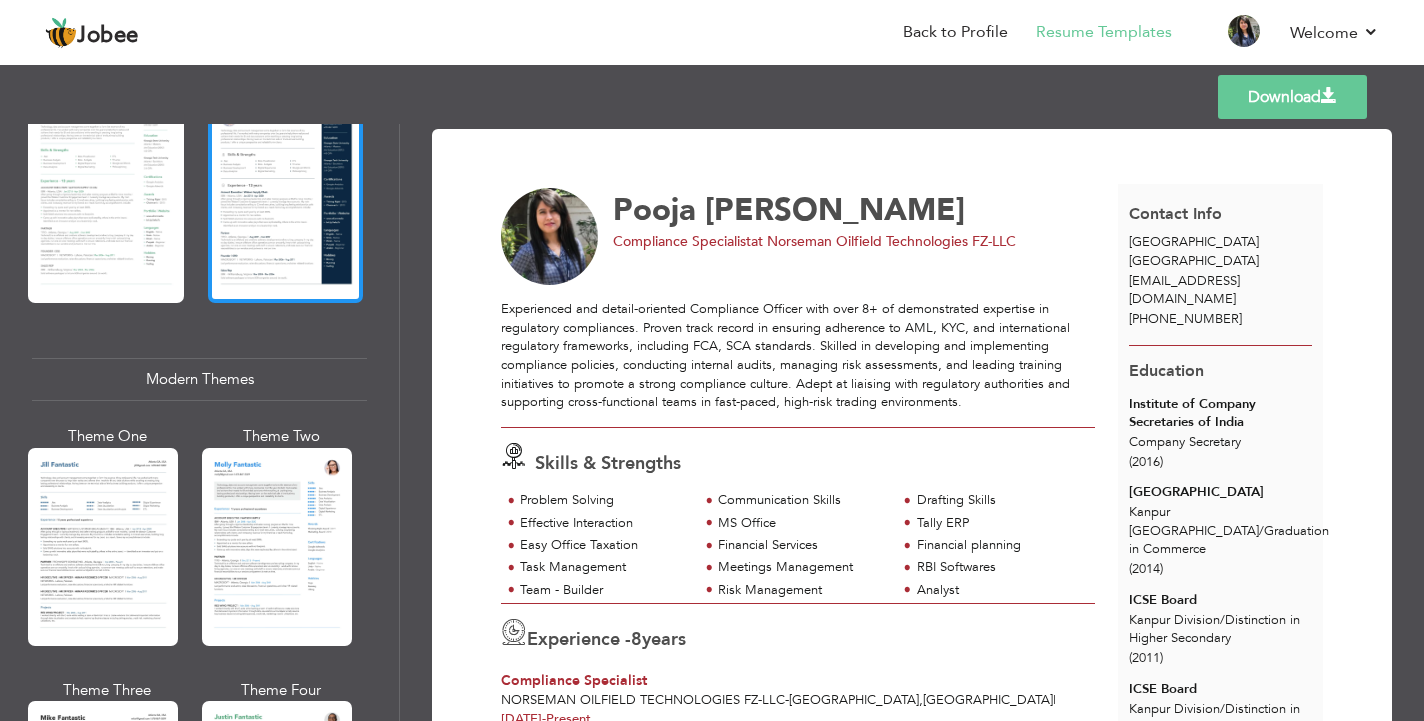 click at bounding box center [286, 200] 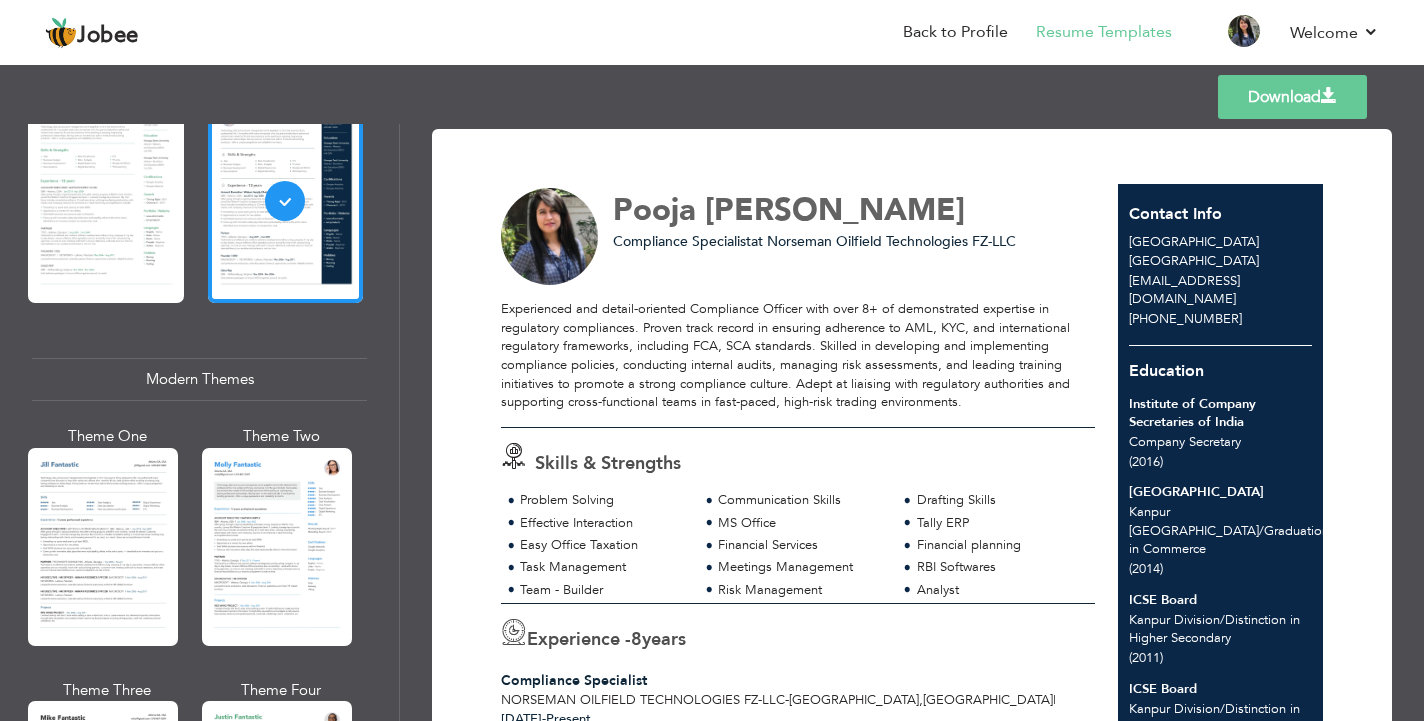 scroll, scrollTop: 0, scrollLeft: 0, axis: both 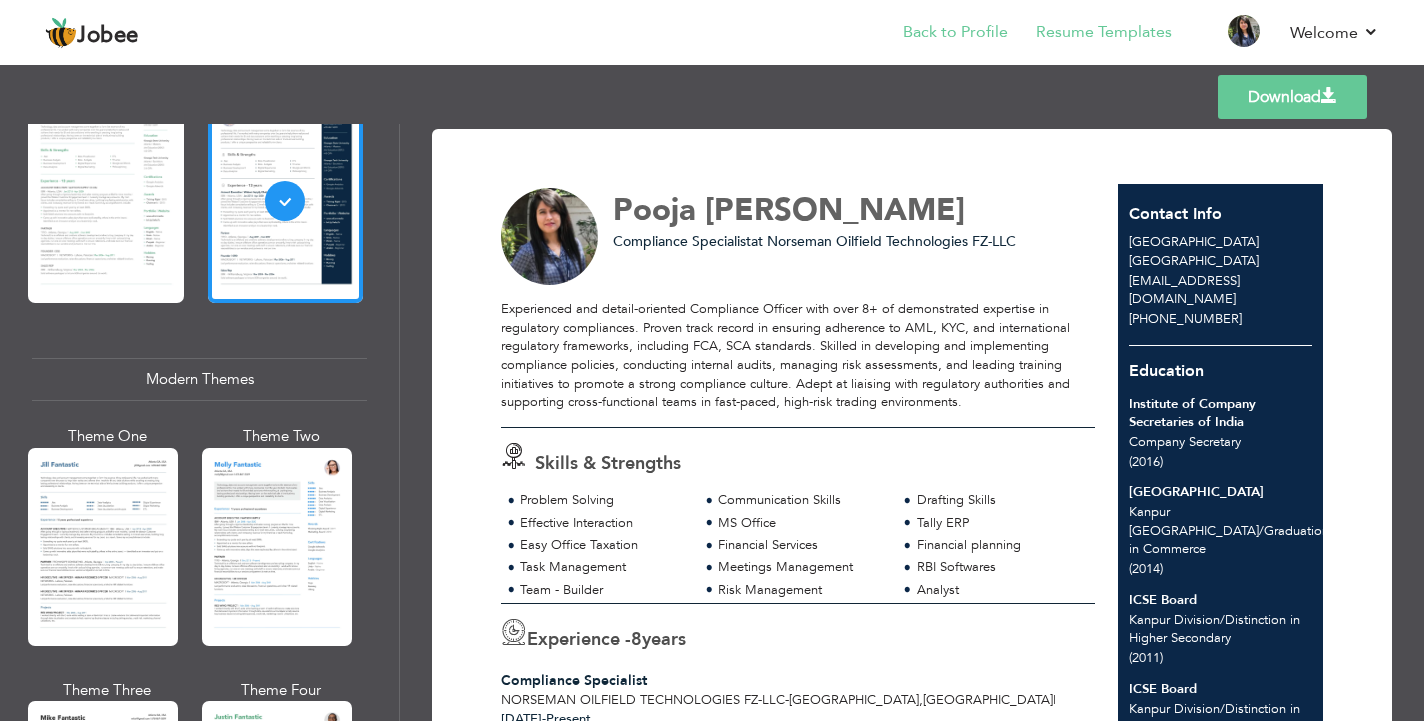 click on "Back to Profile" at bounding box center [955, 32] 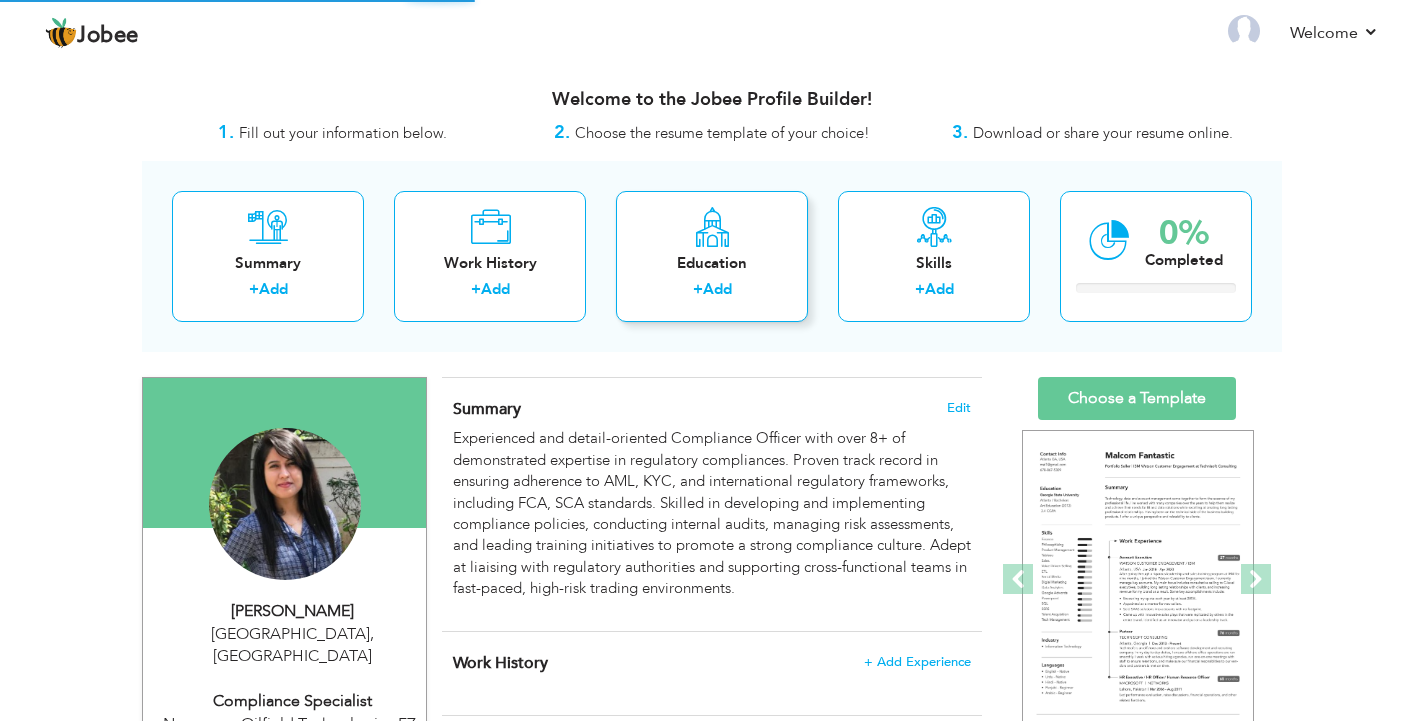 scroll, scrollTop: 0, scrollLeft: 0, axis: both 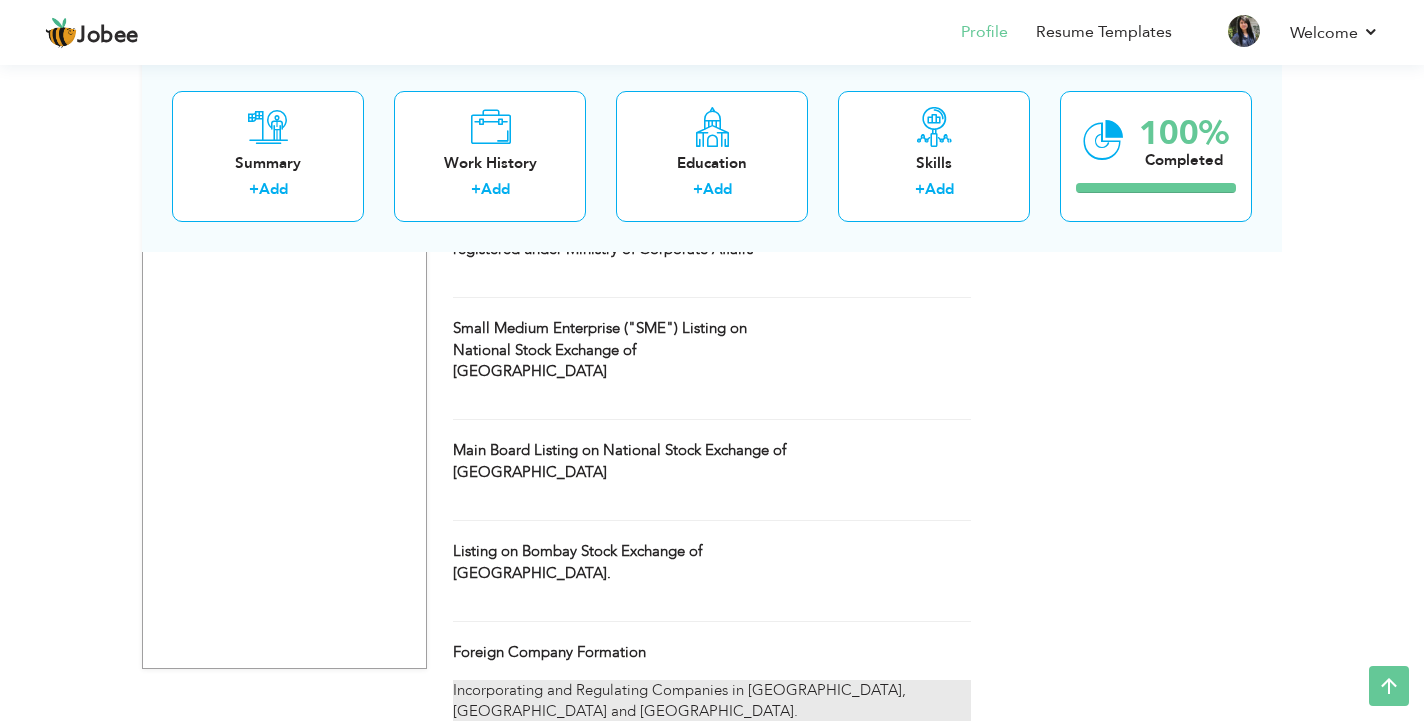 click on "Incorporating and Regulating Companies in [GEOGRAPHIC_DATA], [GEOGRAPHIC_DATA] and [GEOGRAPHIC_DATA]." at bounding box center [712, 712] 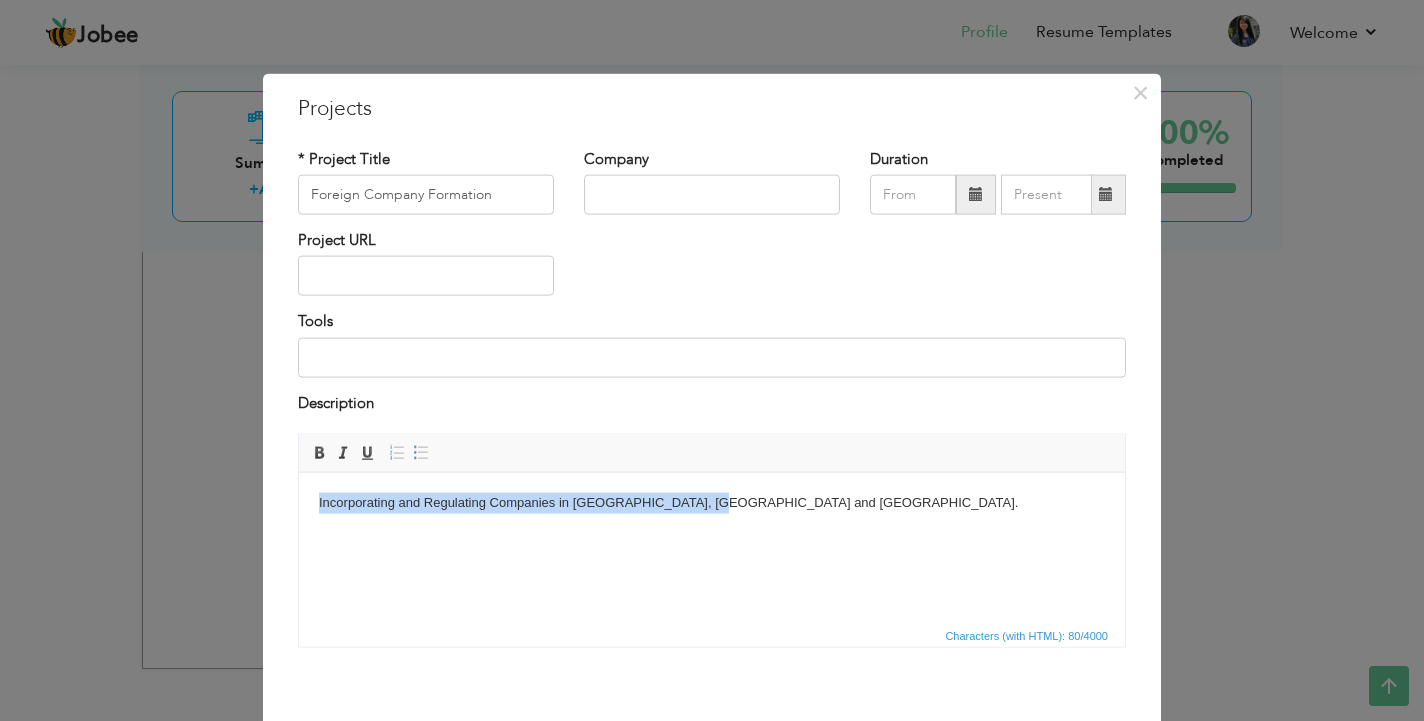 drag, startPoint x: 756, startPoint y: 508, endPoint x: 212, endPoint y: 505, distance: 544.0083 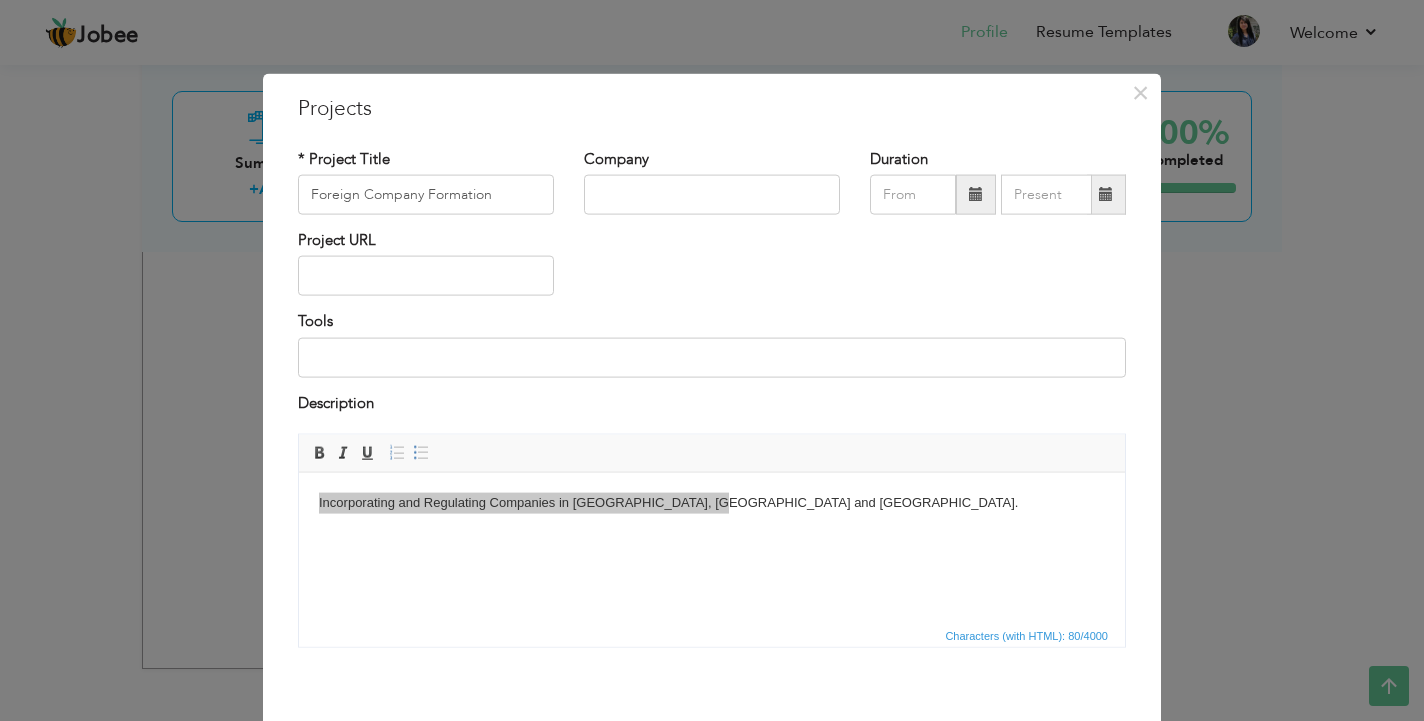 click on "×
Projects
* Project Title
Foreign Company Formation
Company
Duration" at bounding box center [712, 360] 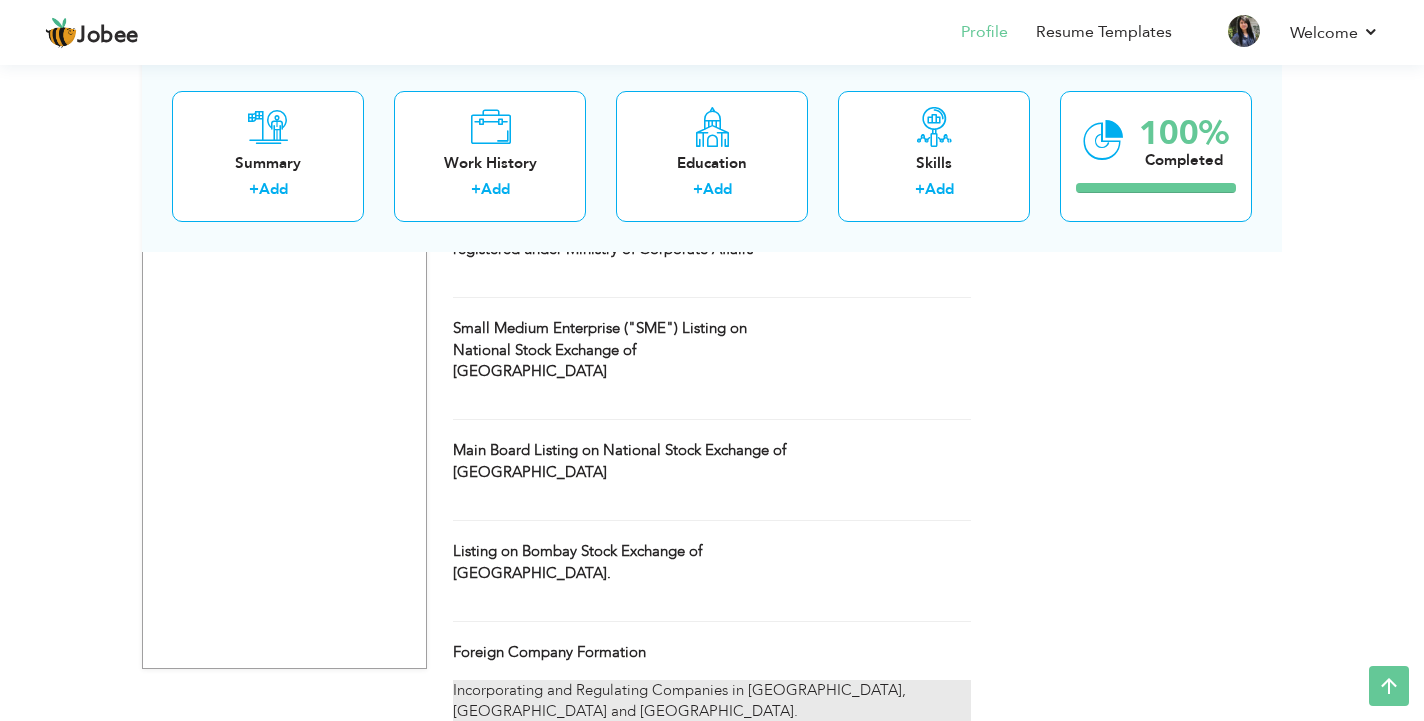 click on "Incorporating and Regulating Companies in [GEOGRAPHIC_DATA], [GEOGRAPHIC_DATA] and [GEOGRAPHIC_DATA]." at bounding box center (712, 712) 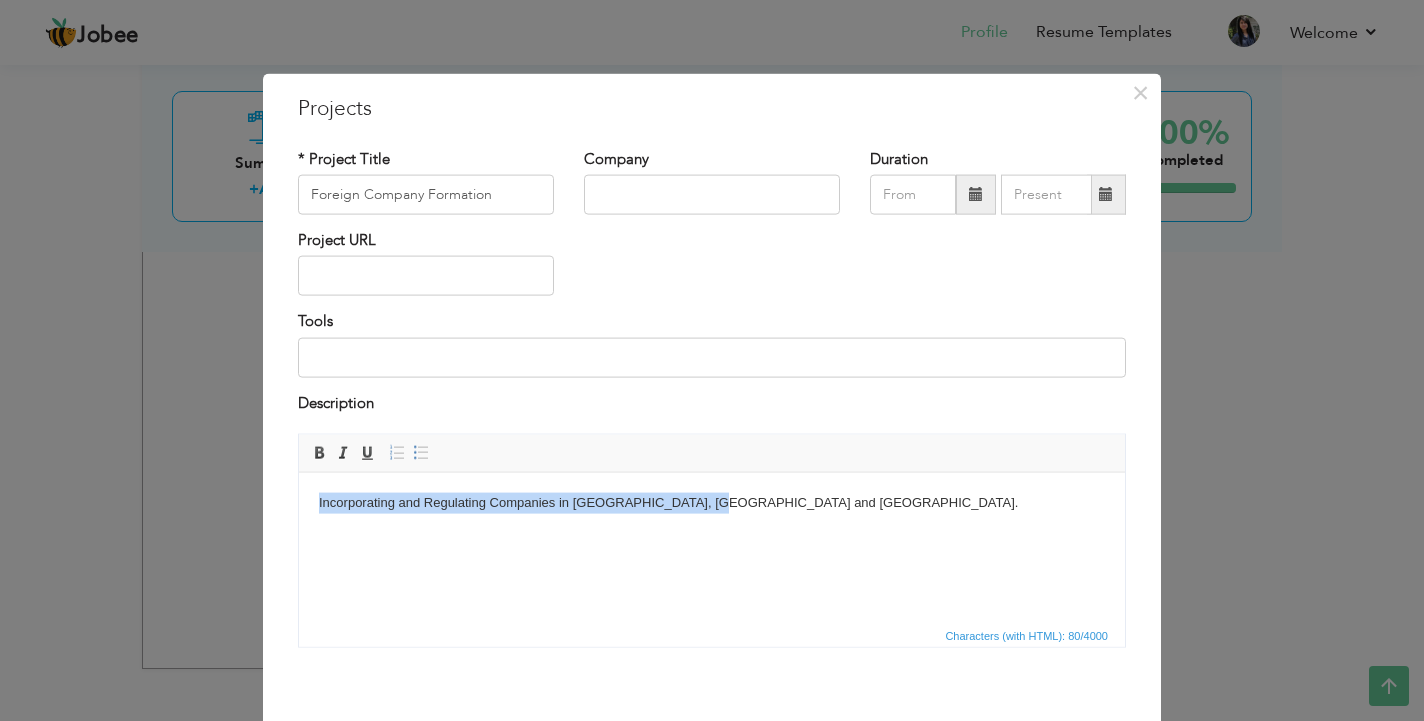 drag, startPoint x: 728, startPoint y: 501, endPoint x: 313, endPoint y: 506, distance: 415.03012 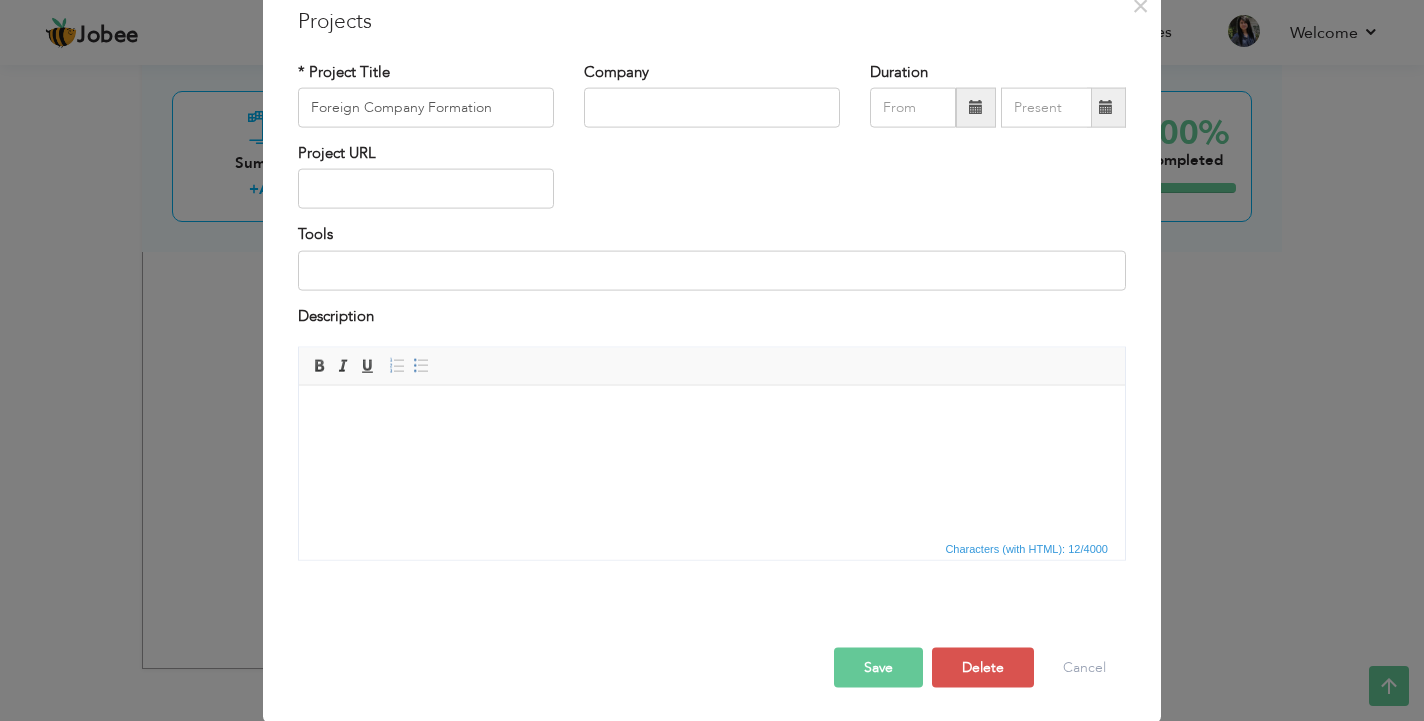 scroll, scrollTop: 87, scrollLeft: 0, axis: vertical 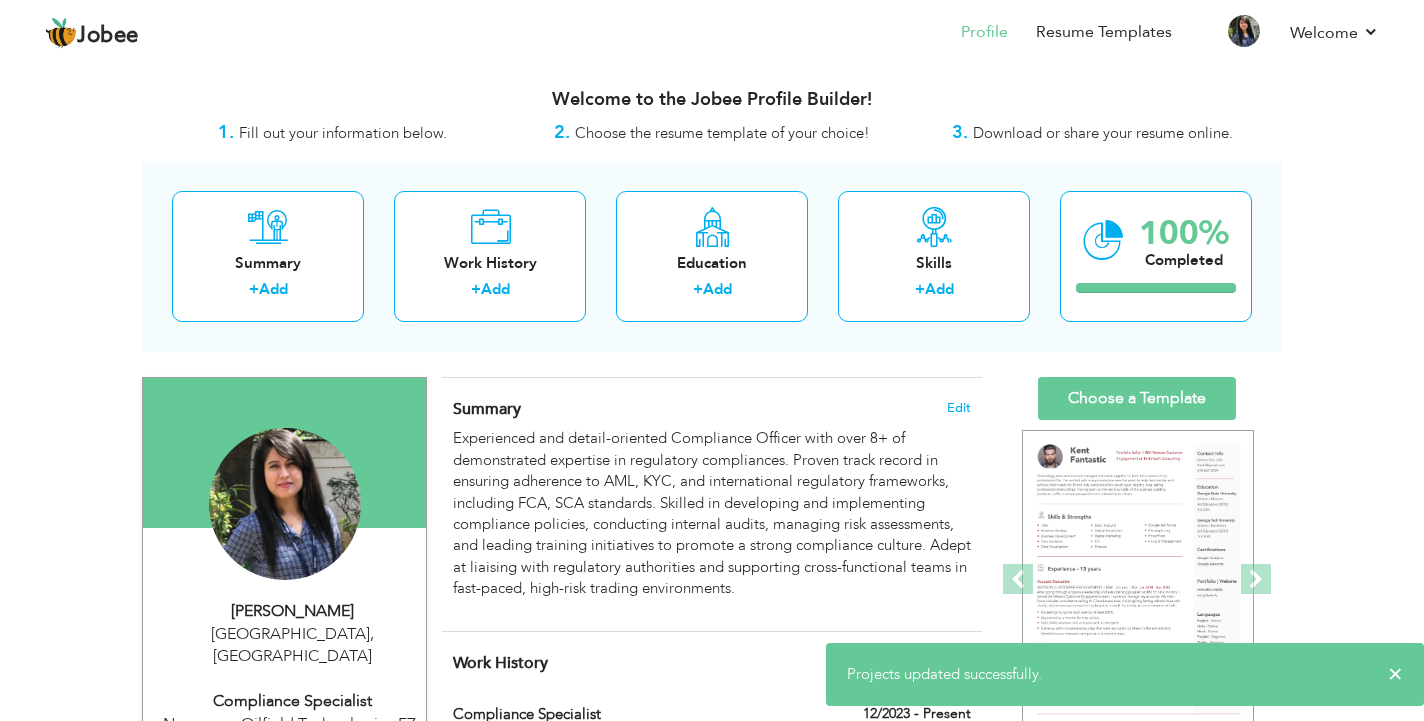 click on "Choose a Template" at bounding box center [1137, 398] 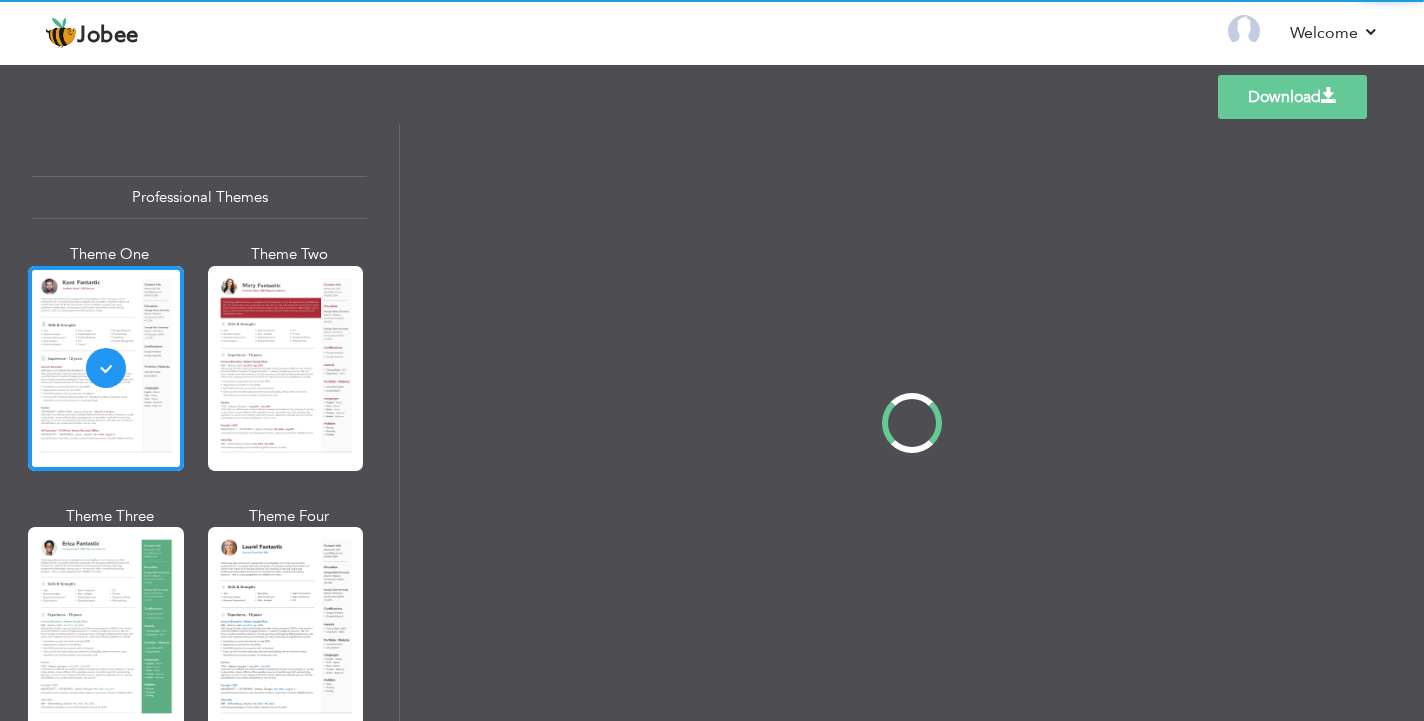 scroll, scrollTop: 0, scrollLeft: 0, axis: both 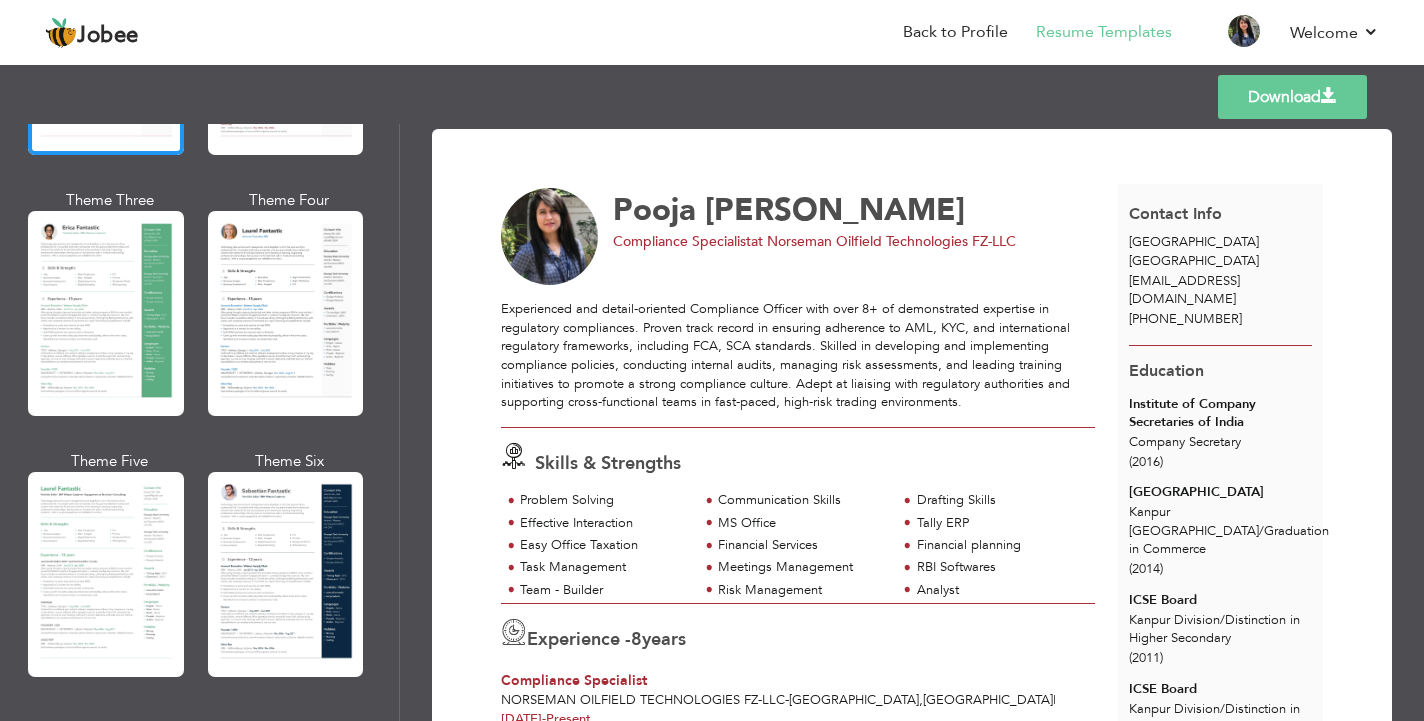 click on "Download" at bounding box center (1292, 97) 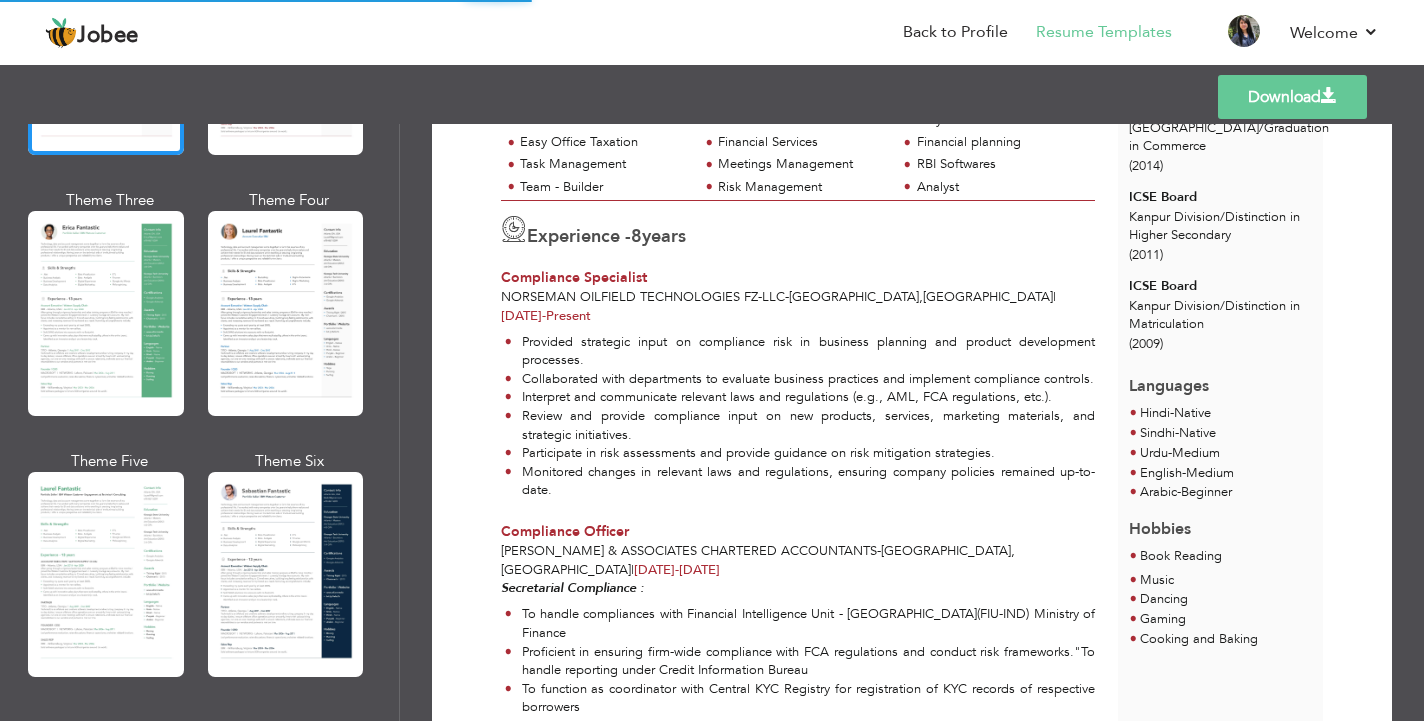 scroll, scrollTop: 359, scrollLeft: 0, axis: vertical 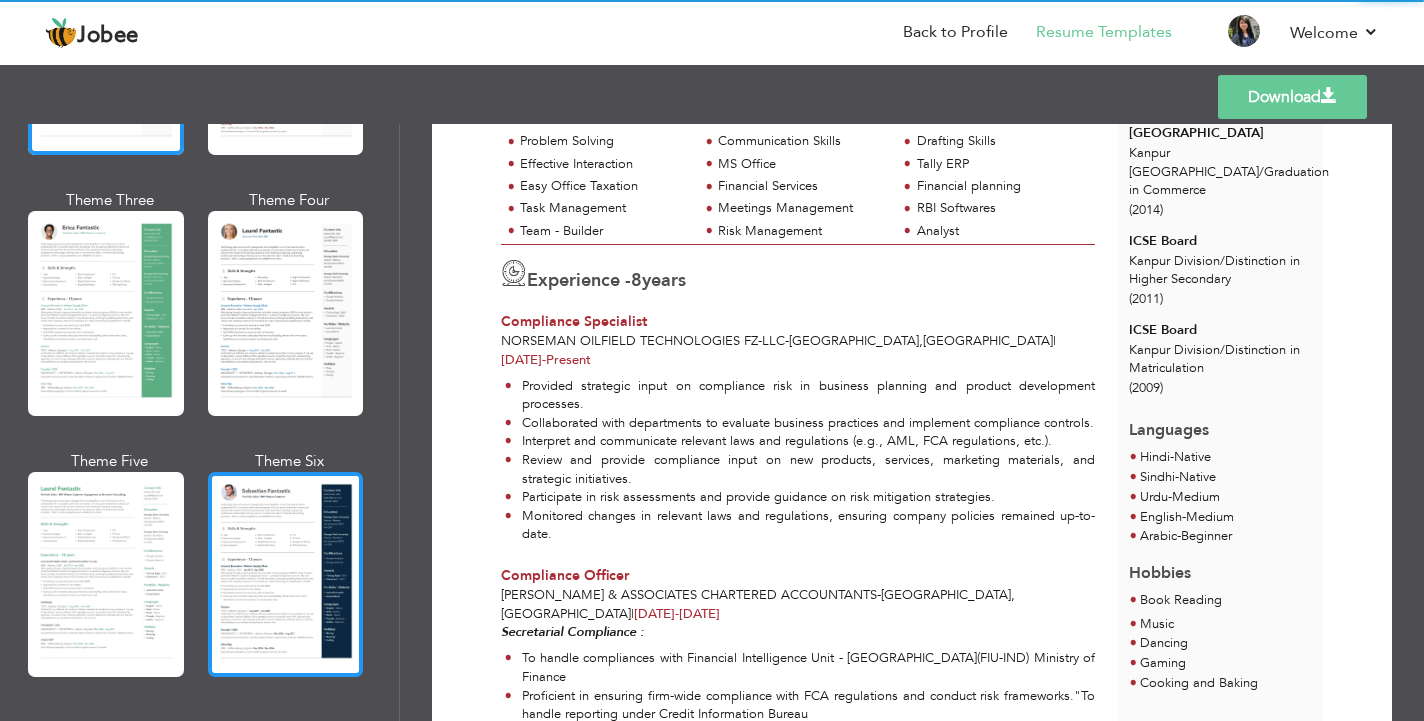 click at bounding box center [286, 574] 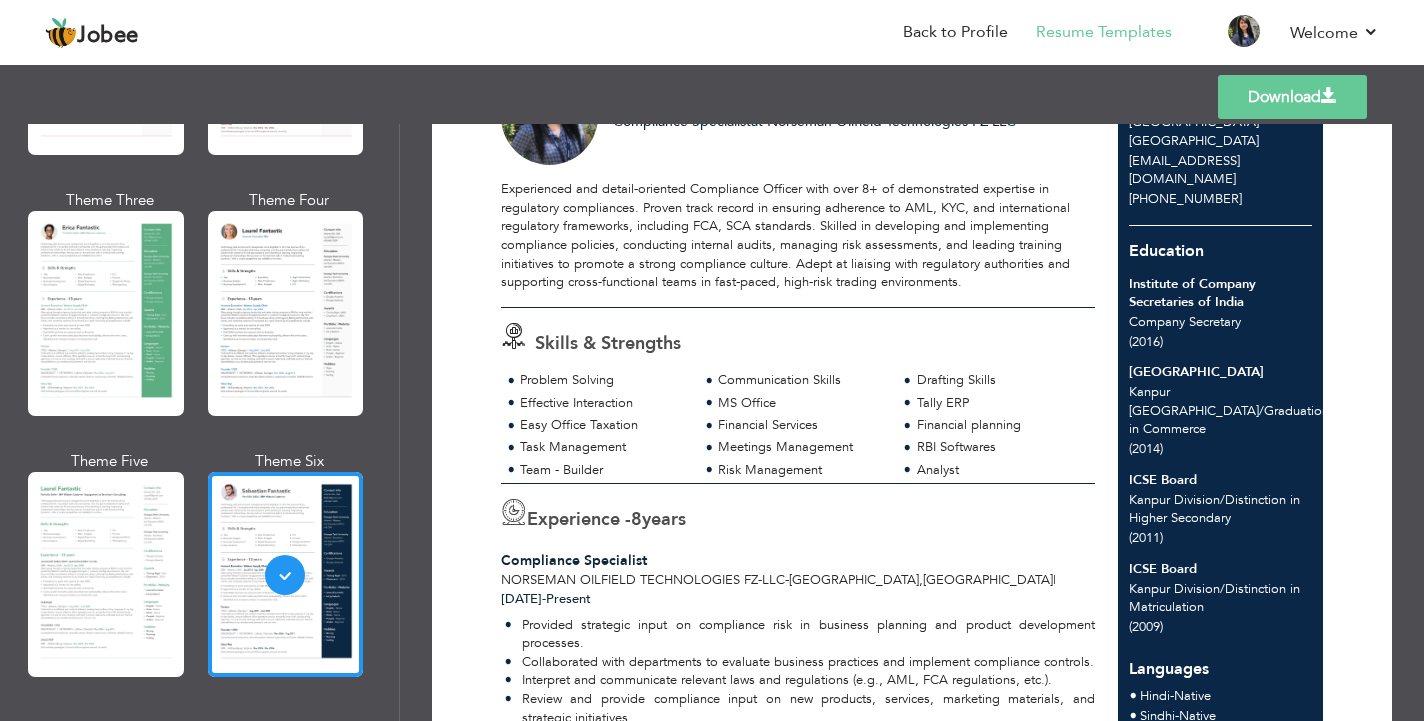 scroll, scrollTop: 181, scrollLeft: 0, axis: vertical 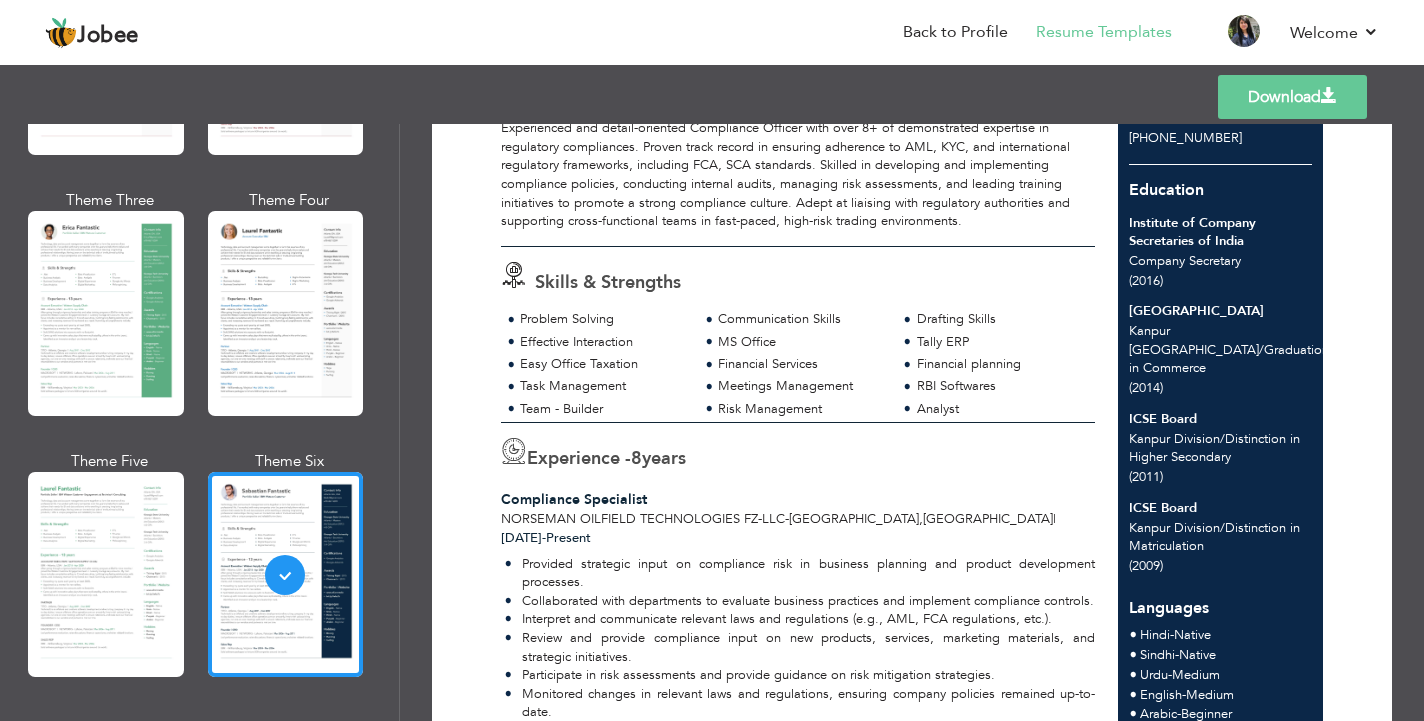 click on "Templates
Download" at bounding box center [712, 97] 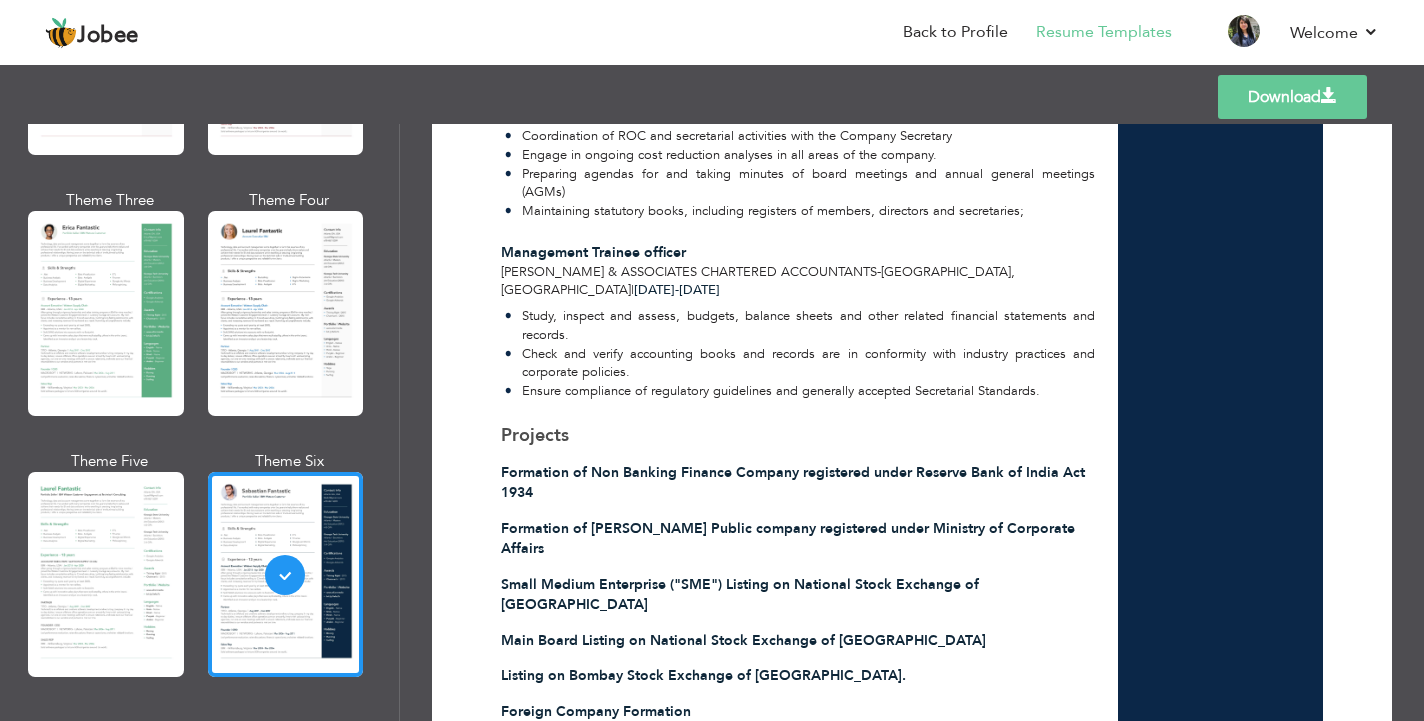 scroll, scrollTop: 1554, scrollLeft: 0, axis: vertical 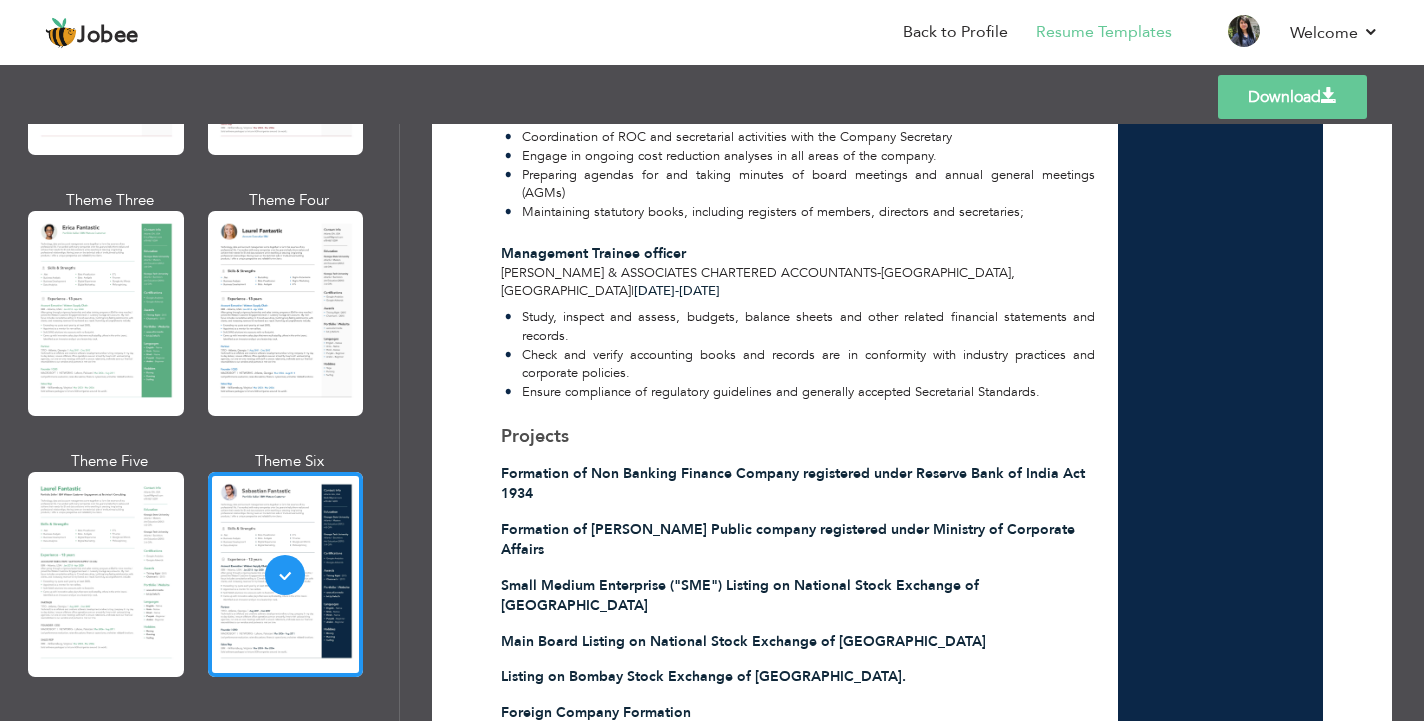 click on "Download" at bounding box center [1292, 97] 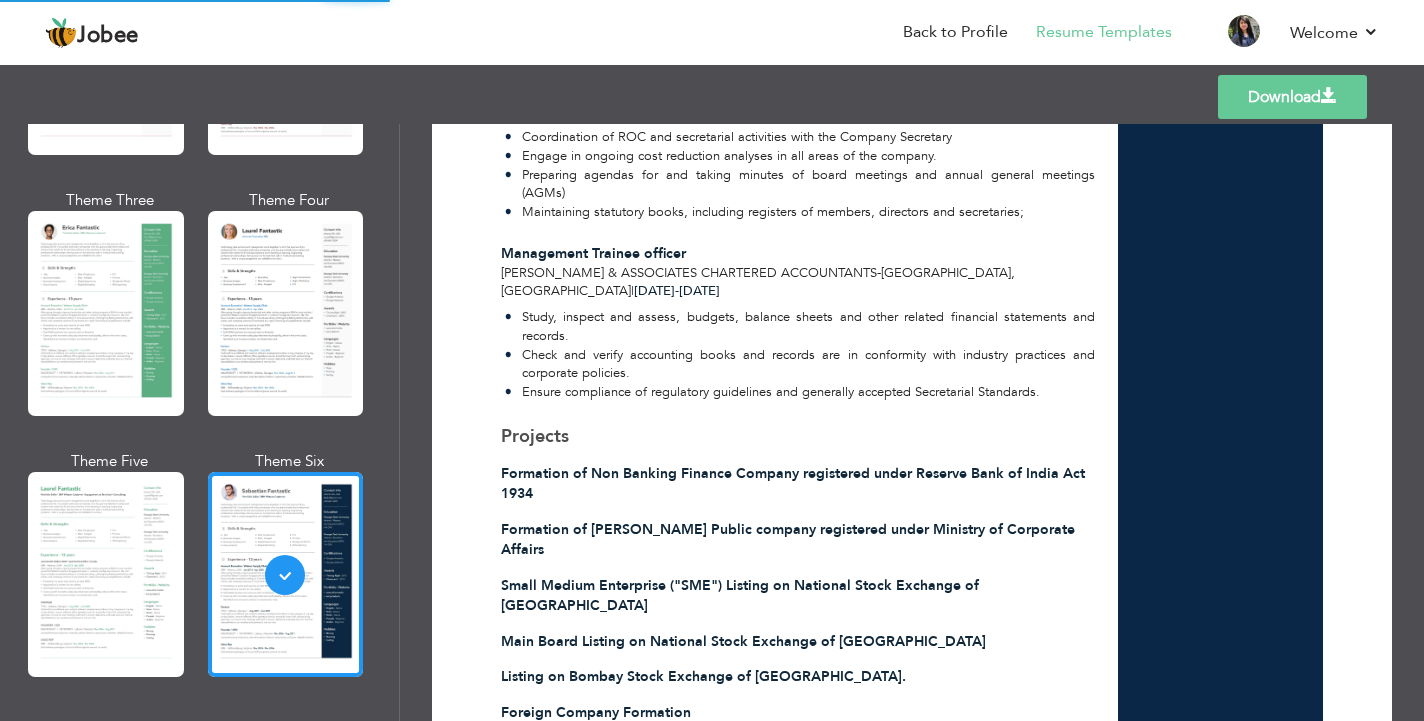 click on "Download" at bounding box center [1292, 97] 